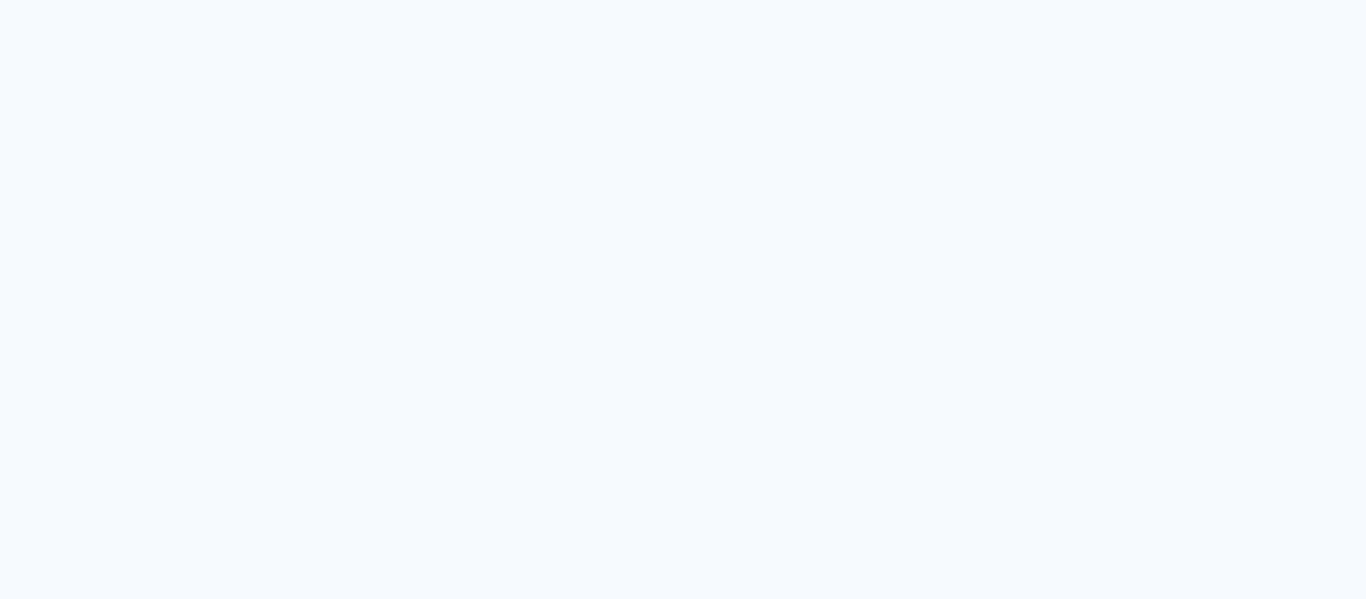 scroll, scrollTop: 0, scrollLeft: 0, axis: both 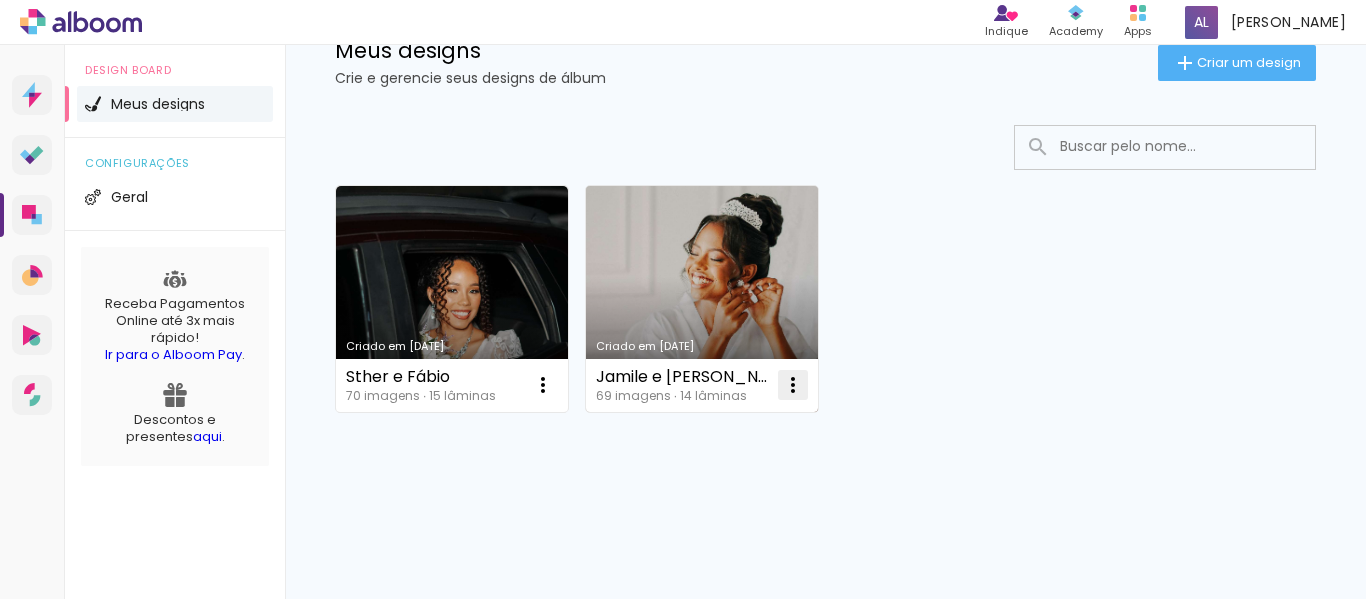 click at bounding box center [543, 385] 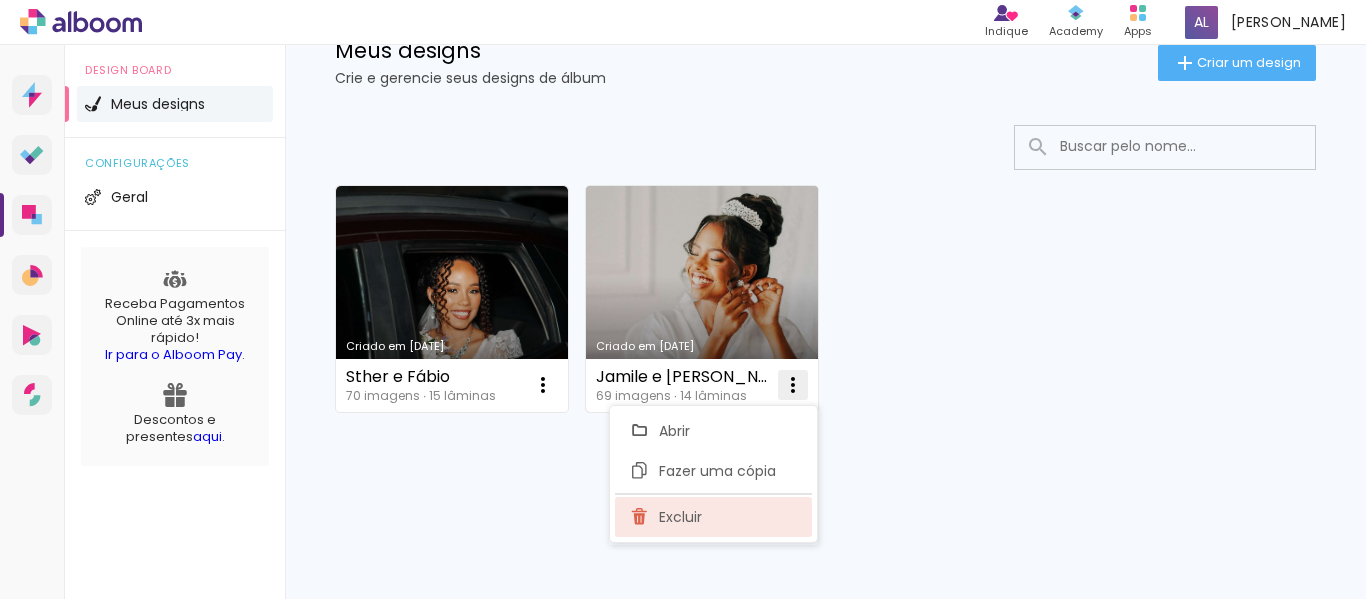 click on "Excluir" 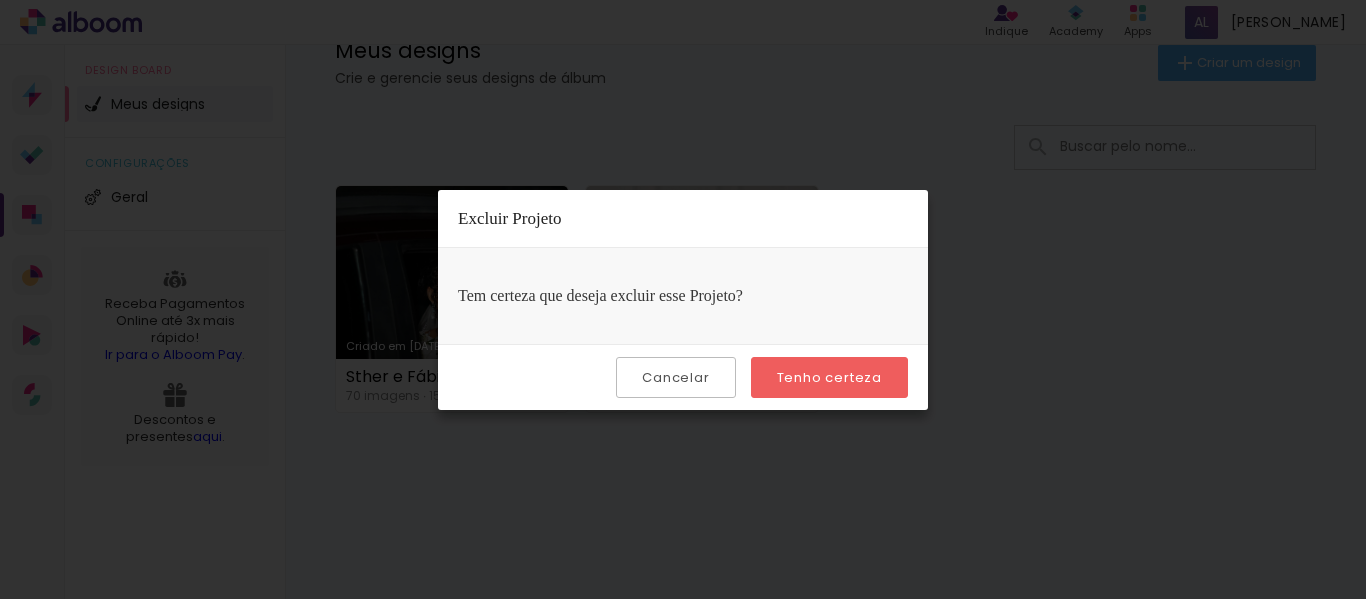 click on "Cancelar" at bounding box center [675, 377] 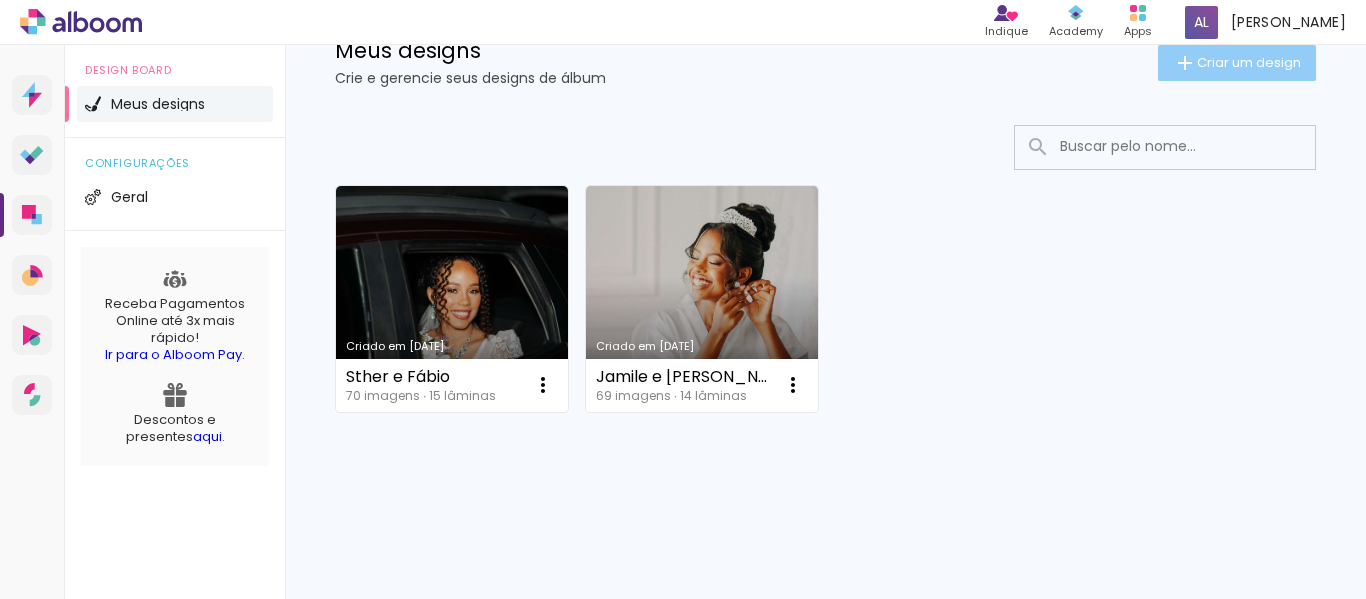 click on "Criar um design" 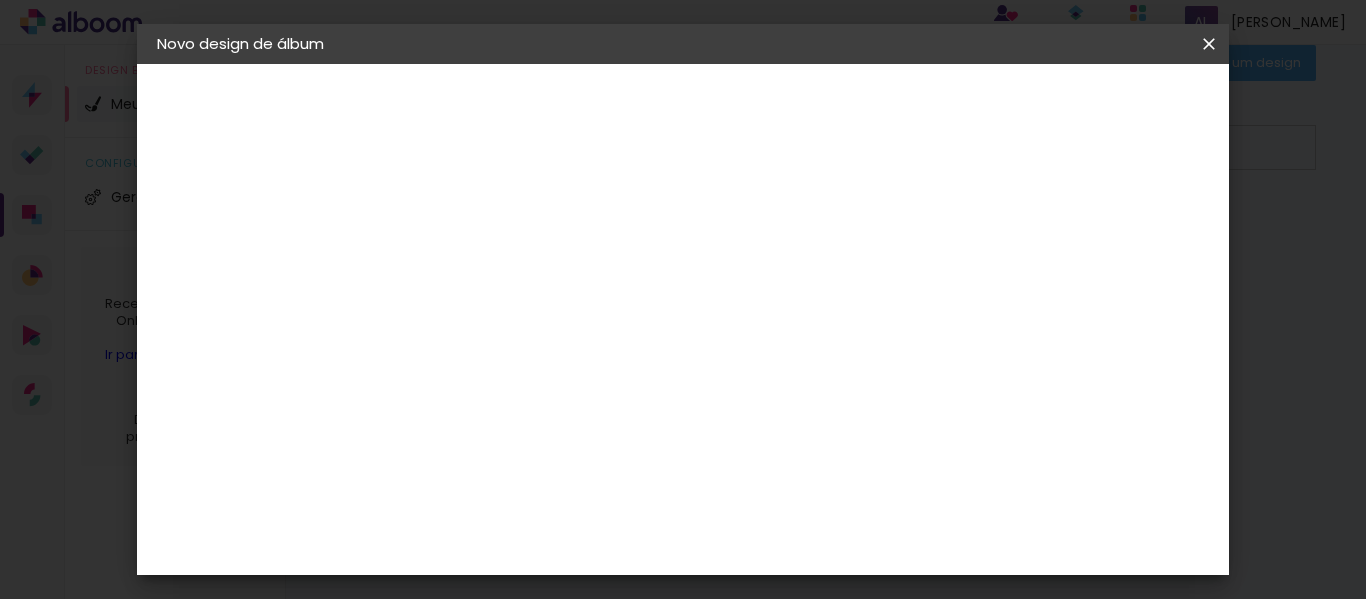click at bounding box center (484, 268) 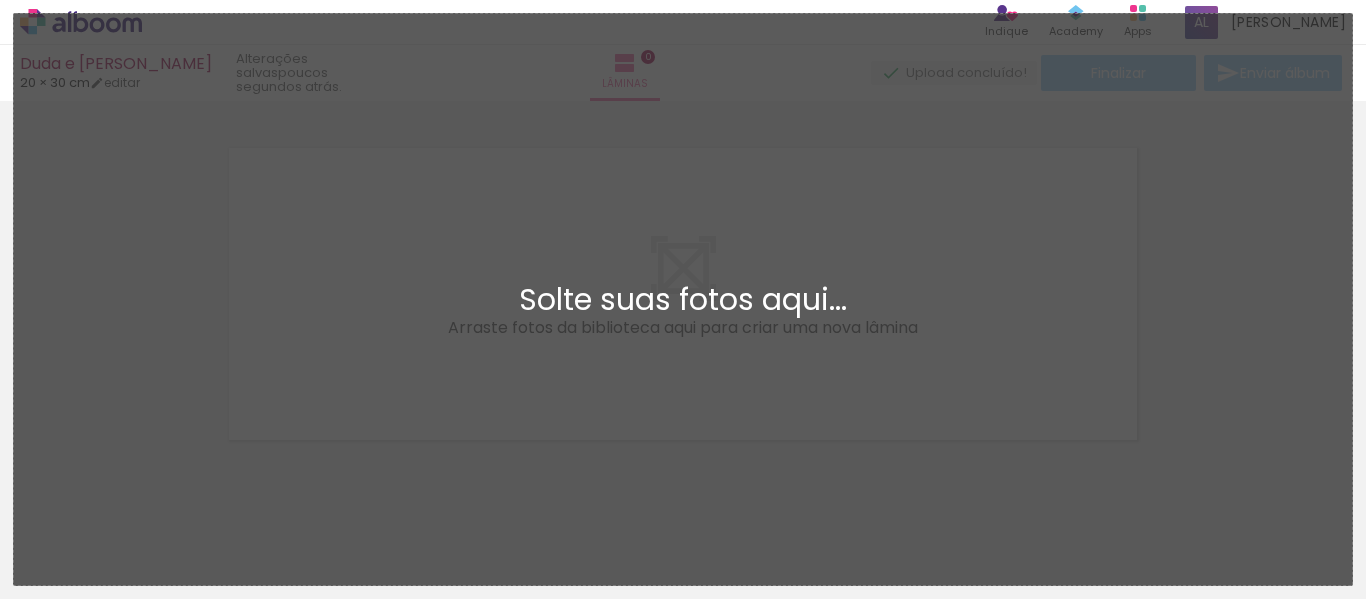 scroll, scrollTop: 26, scrollLeft: 0, axis: vertical 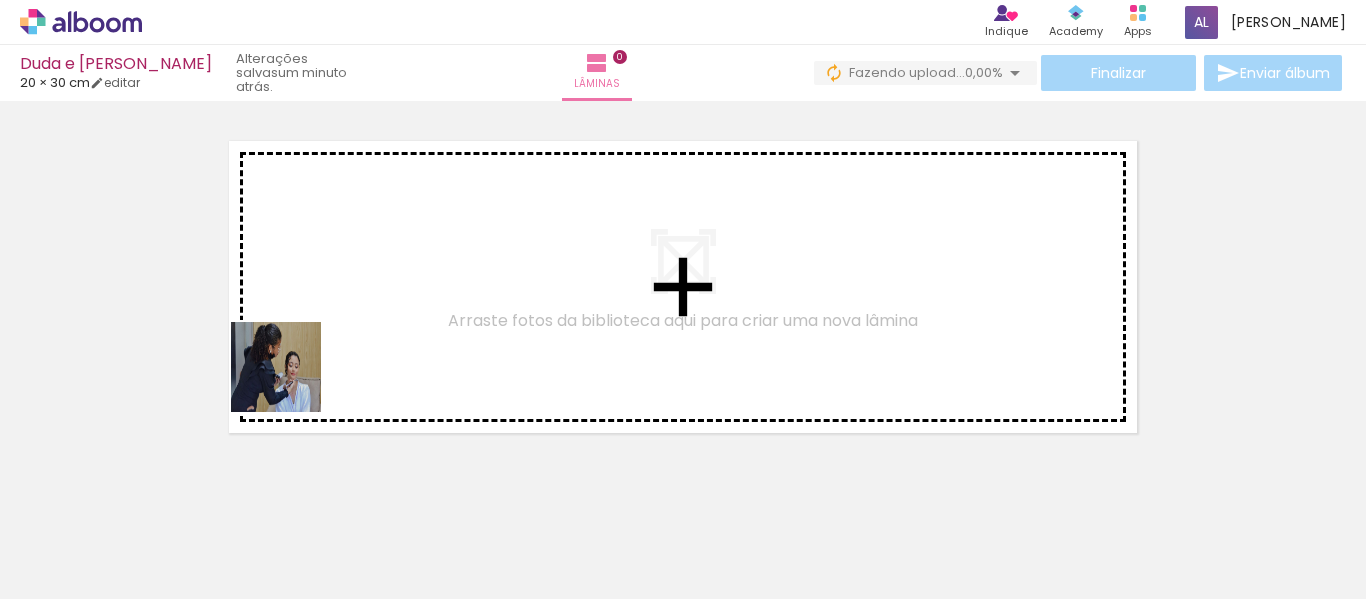 drag, startPoint x: 210, startPoint y: 538, endPoint x: 314, endPoint y: 515, distance: 106.51291 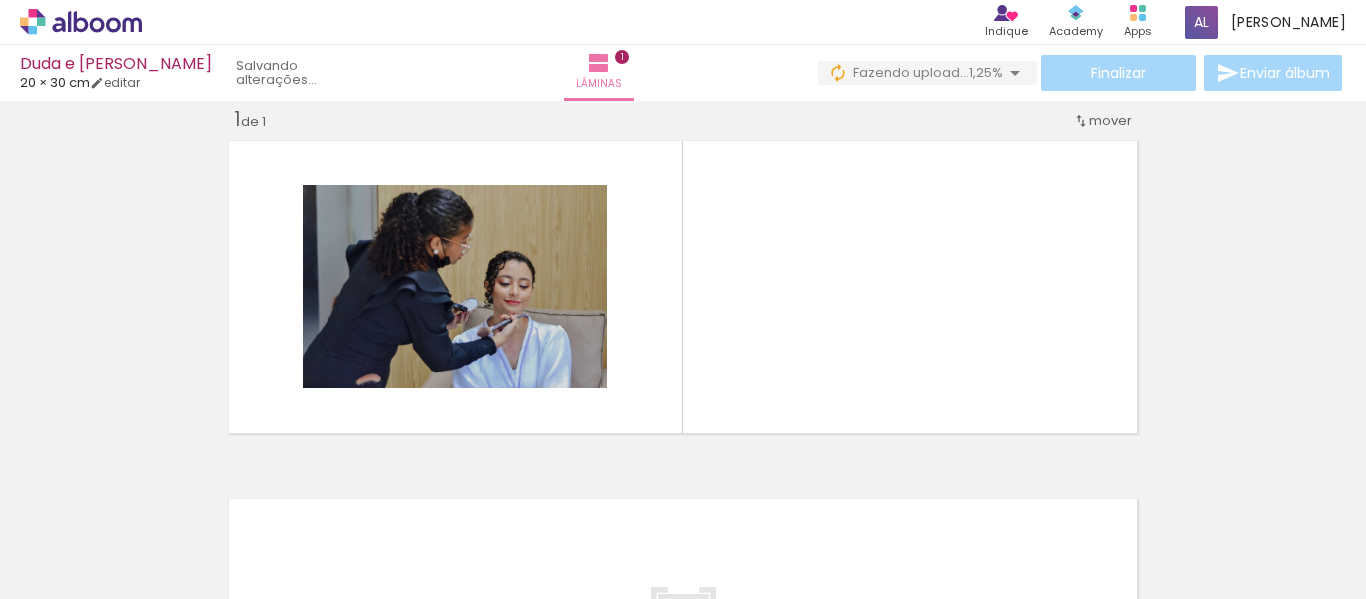 scroll, scrollTop: 26, scrollLeft: 0, axis: vertical 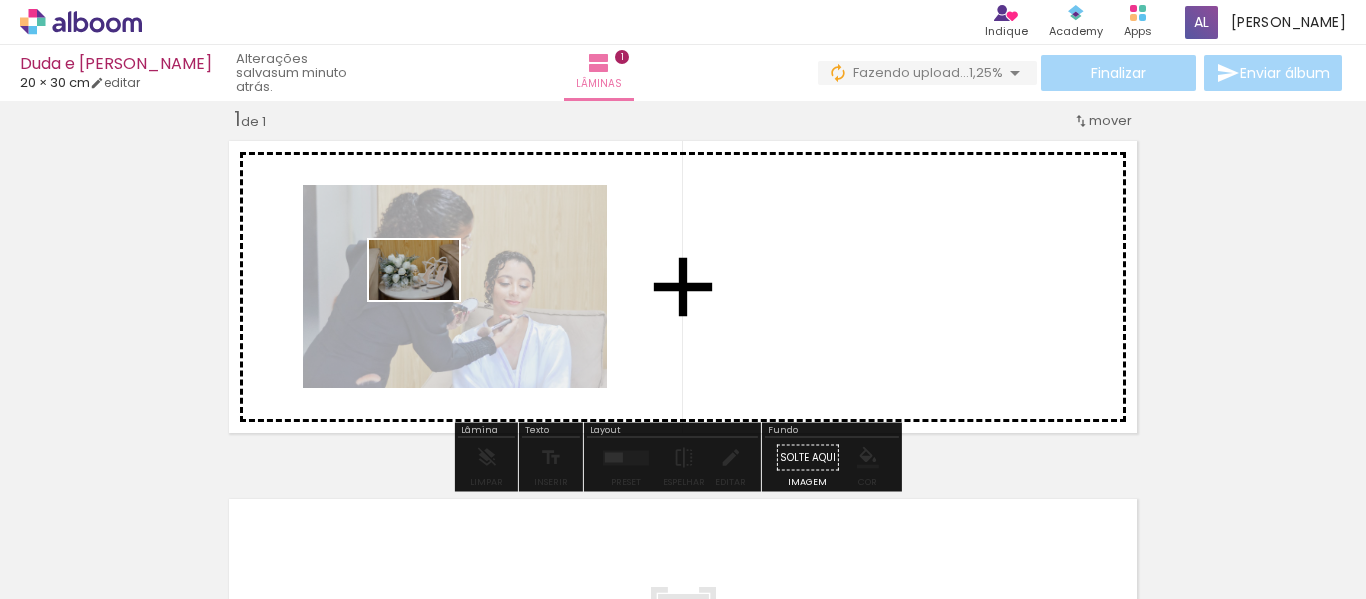 drag, startPoint x: 317, startPoint y: 529, endPoint x: 445, endPoint y: 284, distance: 276.42178 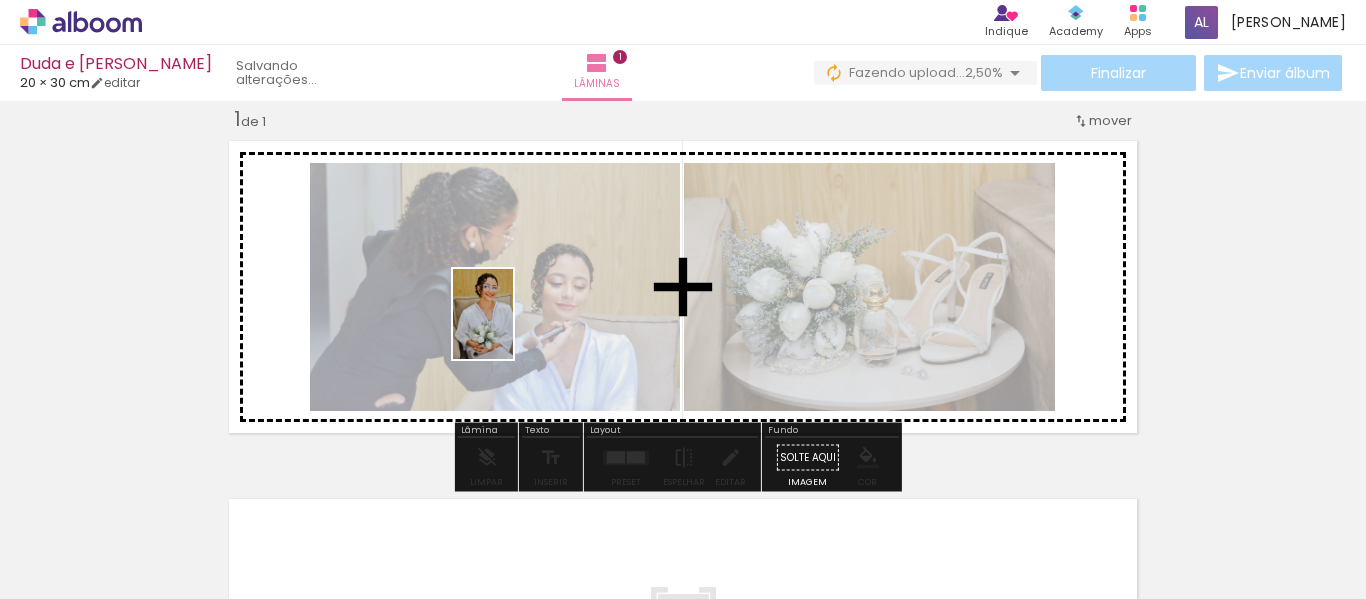 drag, startPoint x: 422, startPoint y: 545, endPoint x: 514, endPoint y: 328, distance: 235.69684 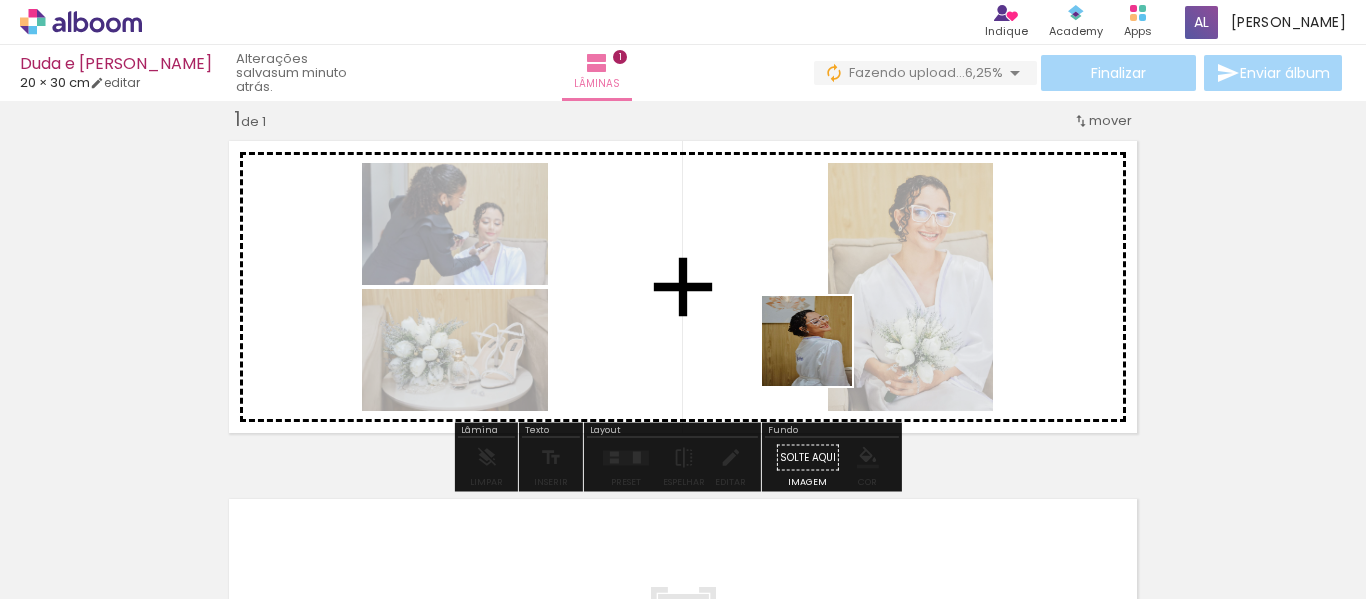drag, startPoint x: 776, startPoint y: 541, endPoint x: 831, endPoint y: 332, distance: 216.1157 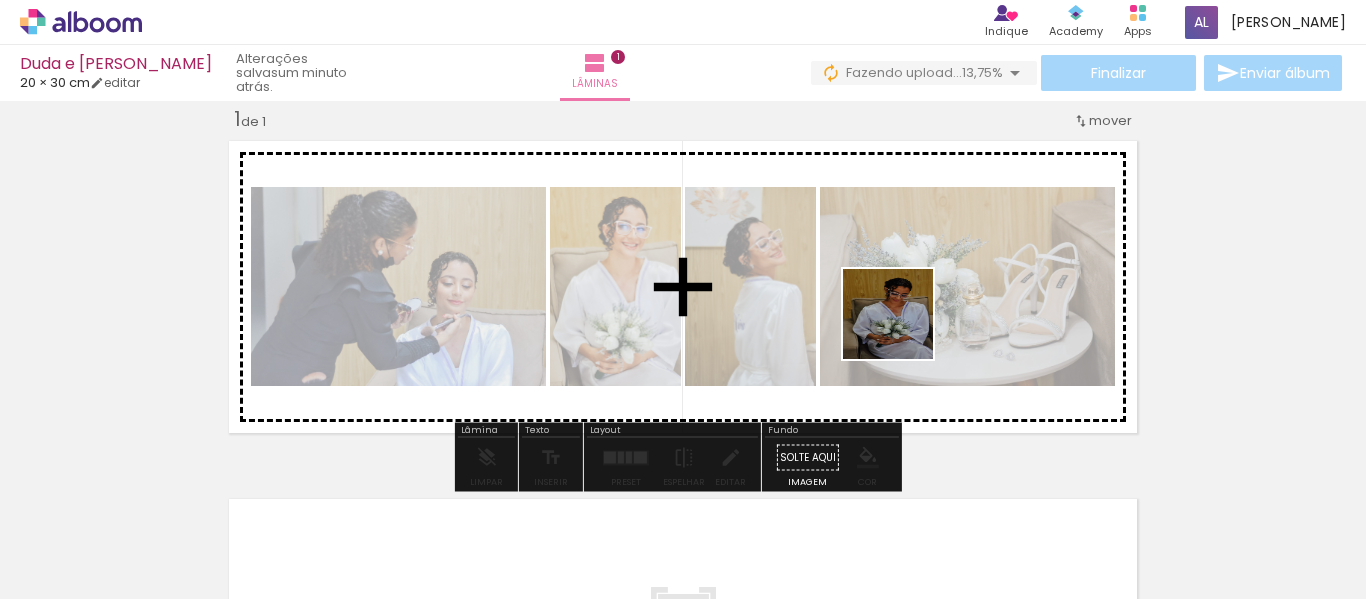 drag, startPoint x: 898, startPoint y: 521, endPoint x: 903, endPoint y: 329, distance: 192.0651 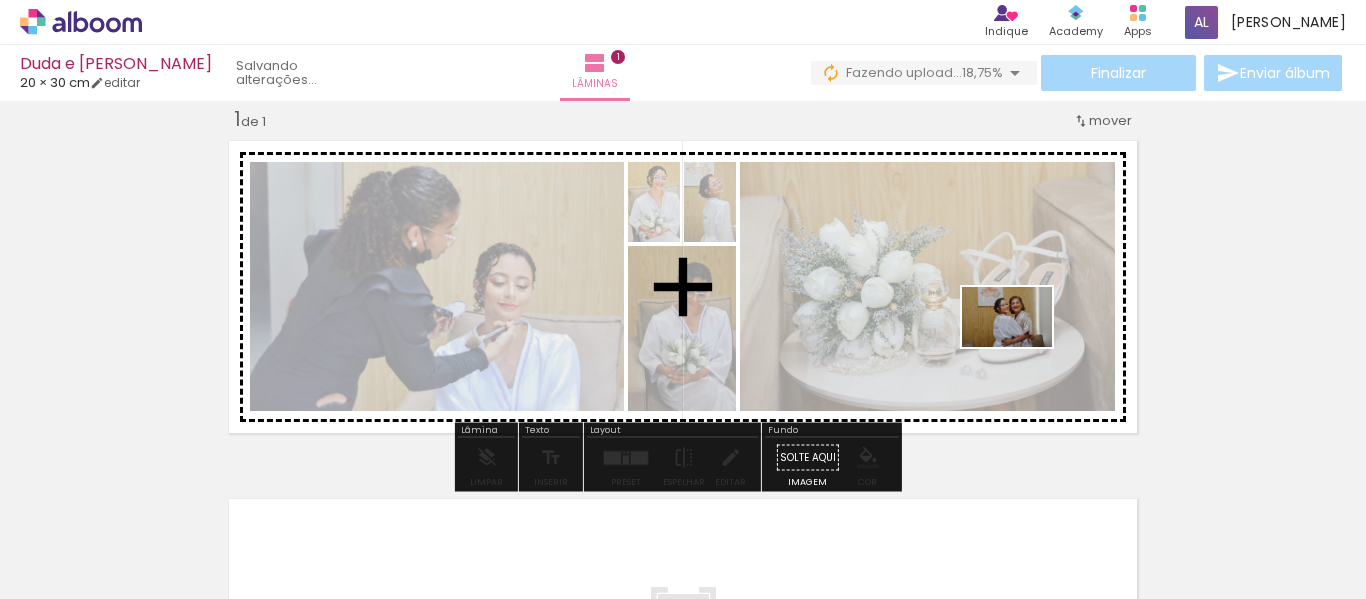 drag, startPoint x: 1022, startPoint y: 553, endPoint x: 1022, endPoint y: 347, distance: 206 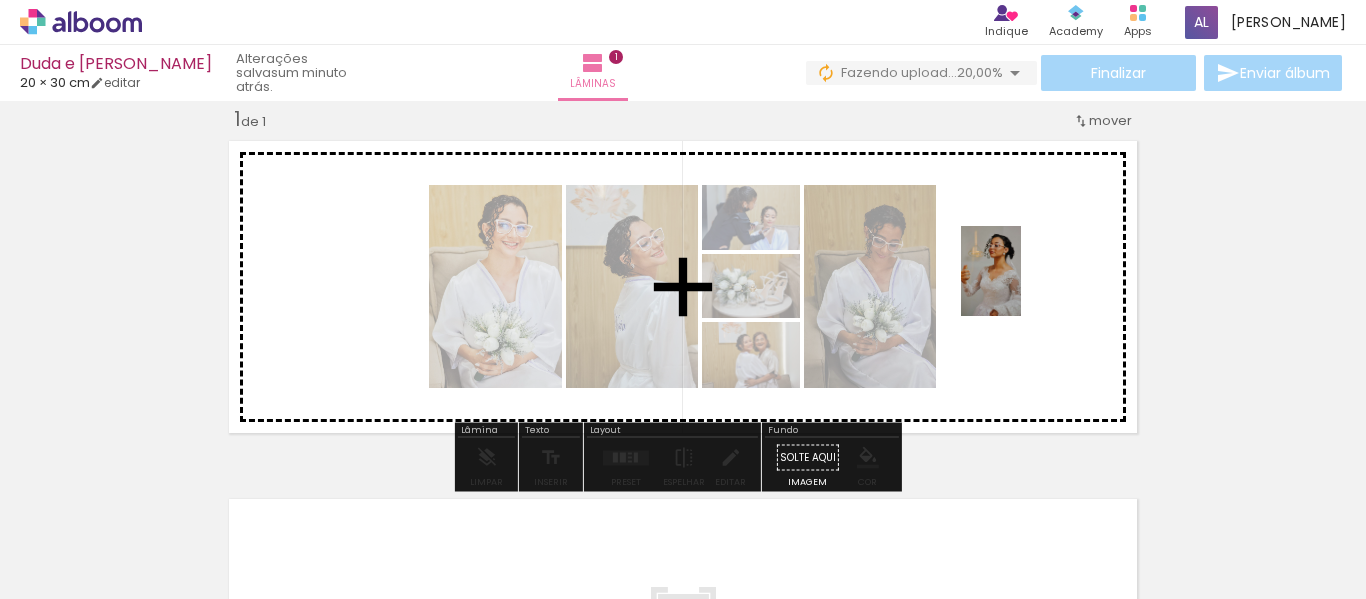 drag, startPoint x: 1091, startPoint y: 488, endPoint x: 1021, endPoint y: 286, distance: 213.78494 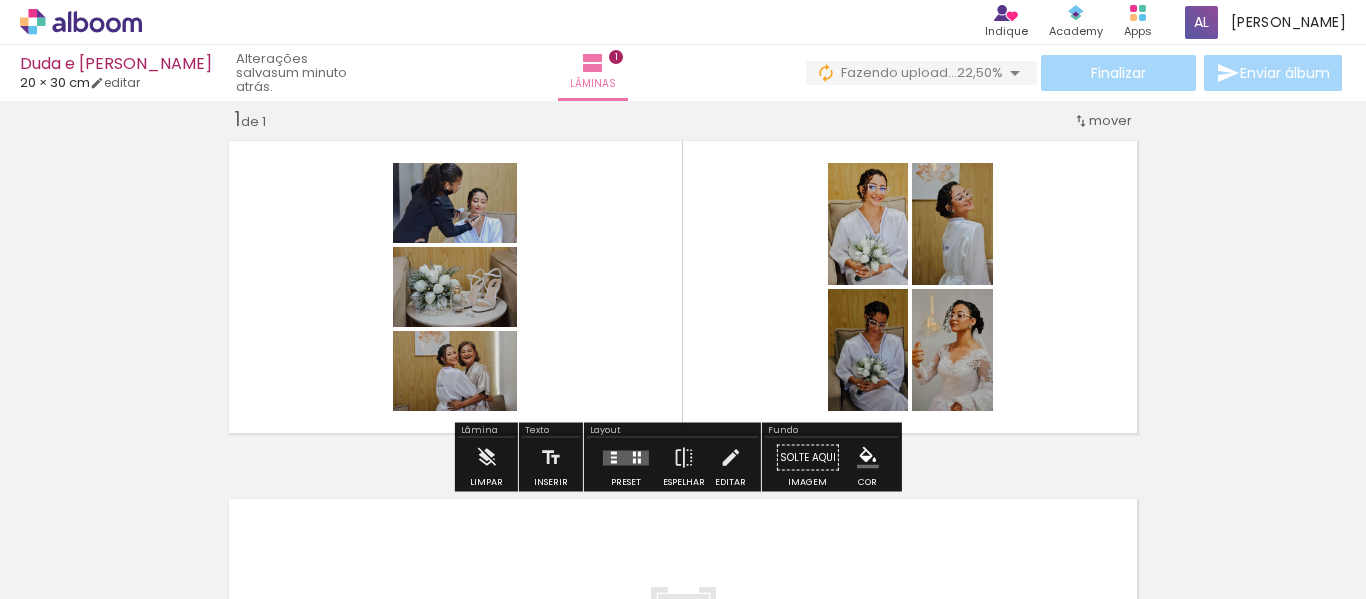 click at bounding box center [626, 457] 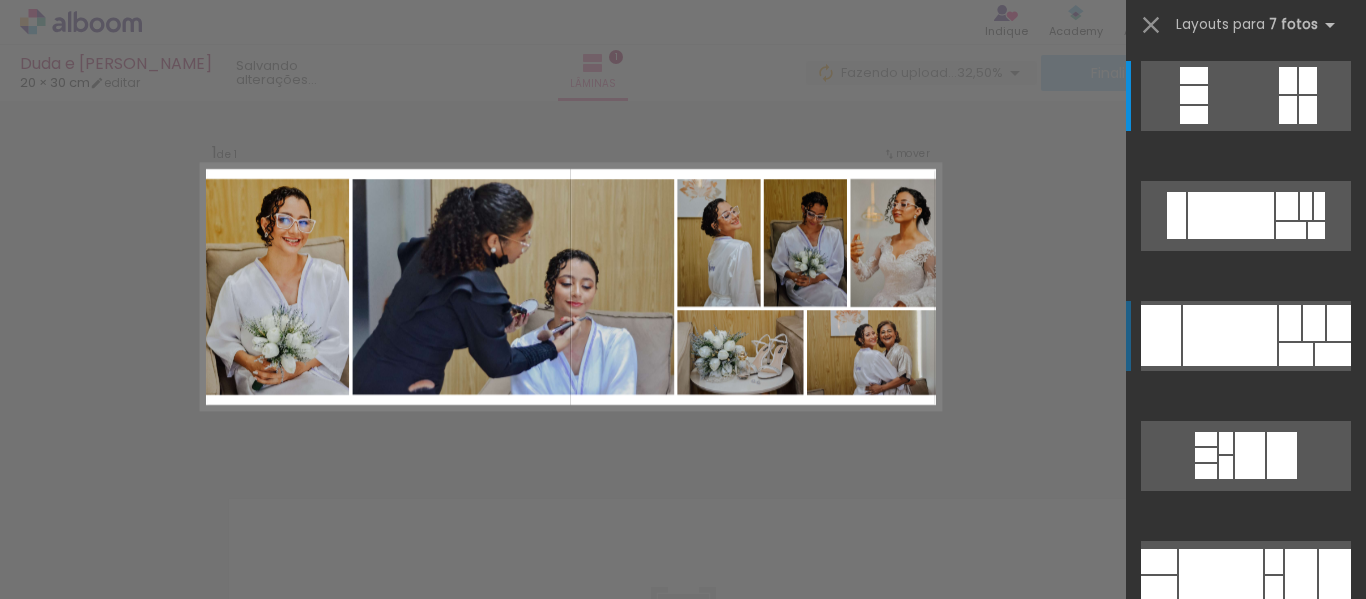 click at bounding box center [1194, 115] 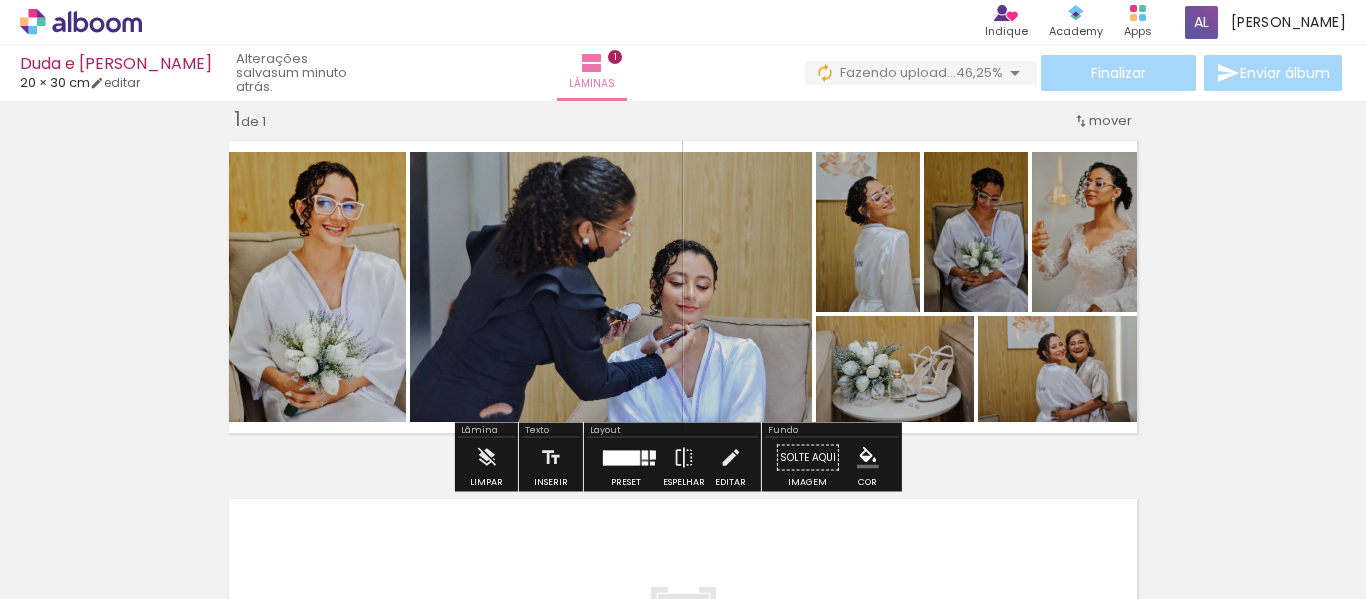 click at bounding box center (622, 457) 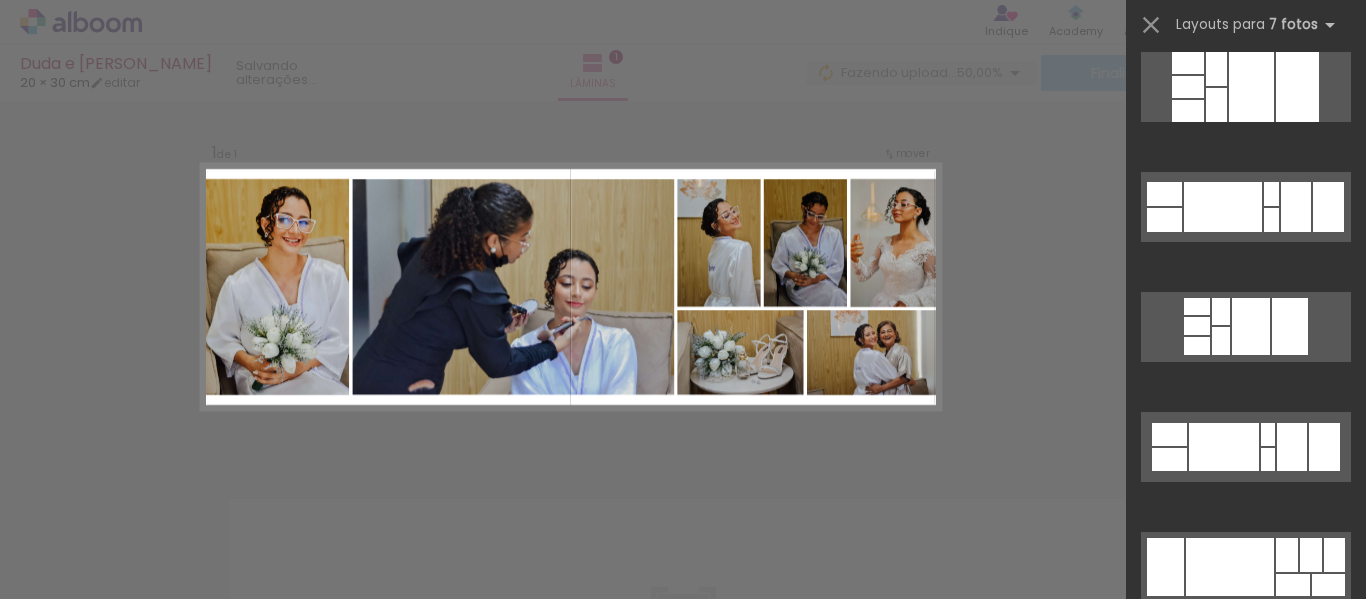 scroll, scrollTop: 740, scrollLeft: 0, axis: vertical 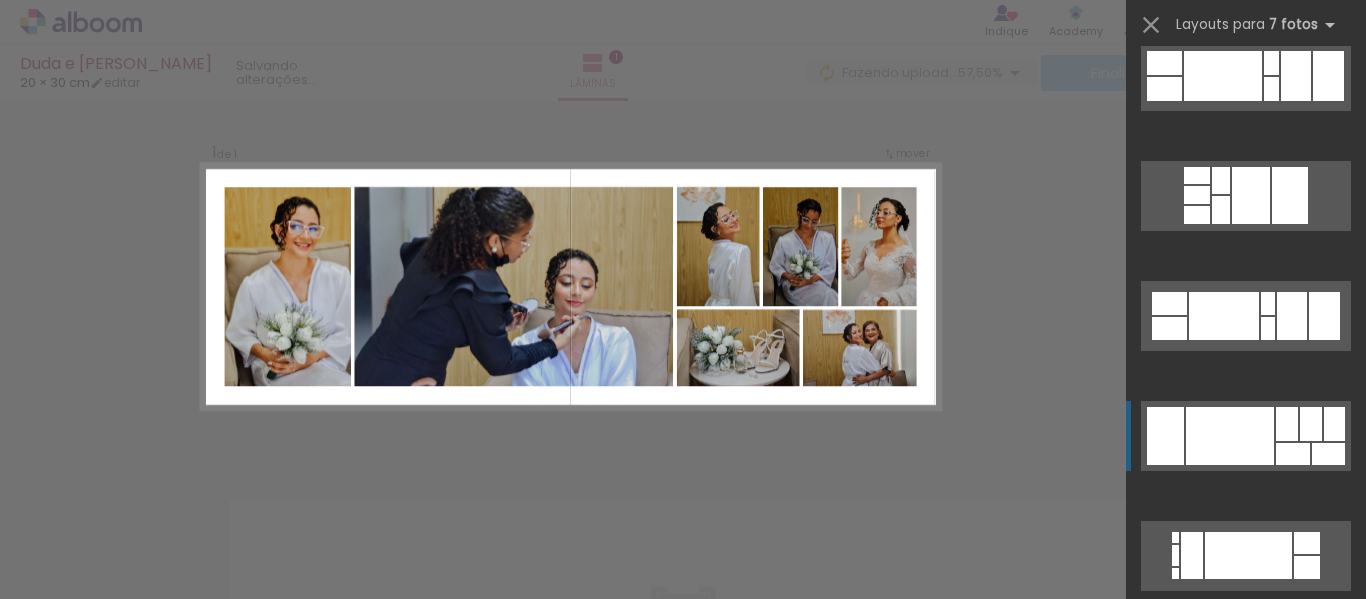 click at bounding box center [1230, -405] 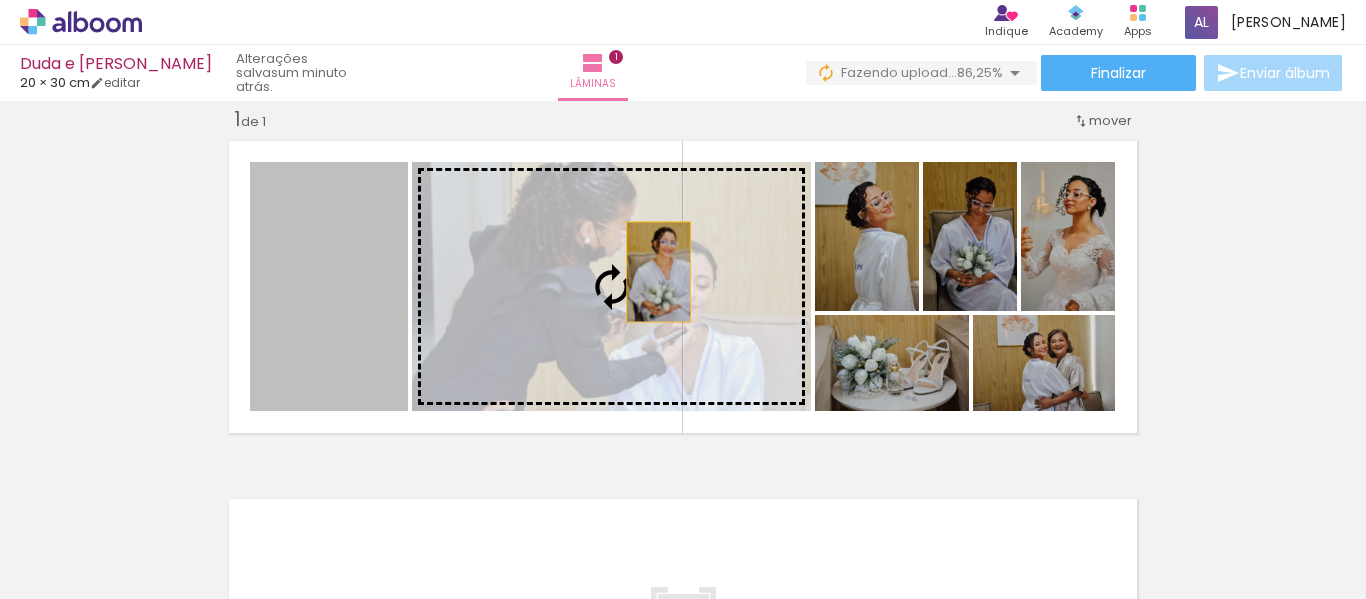 drag, startPoint x: 356, startPoint y: 281, endPoint x: 651, endPoint y: 272, distance: 295.13727 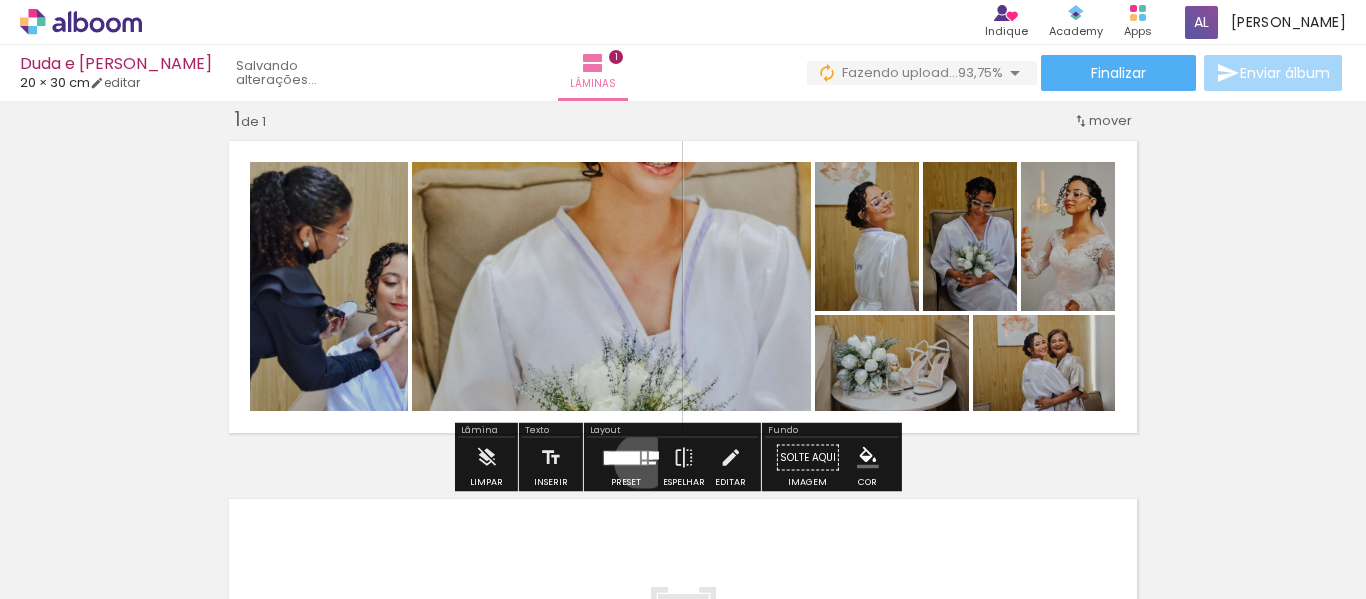 click at bounding box center [644, 462] 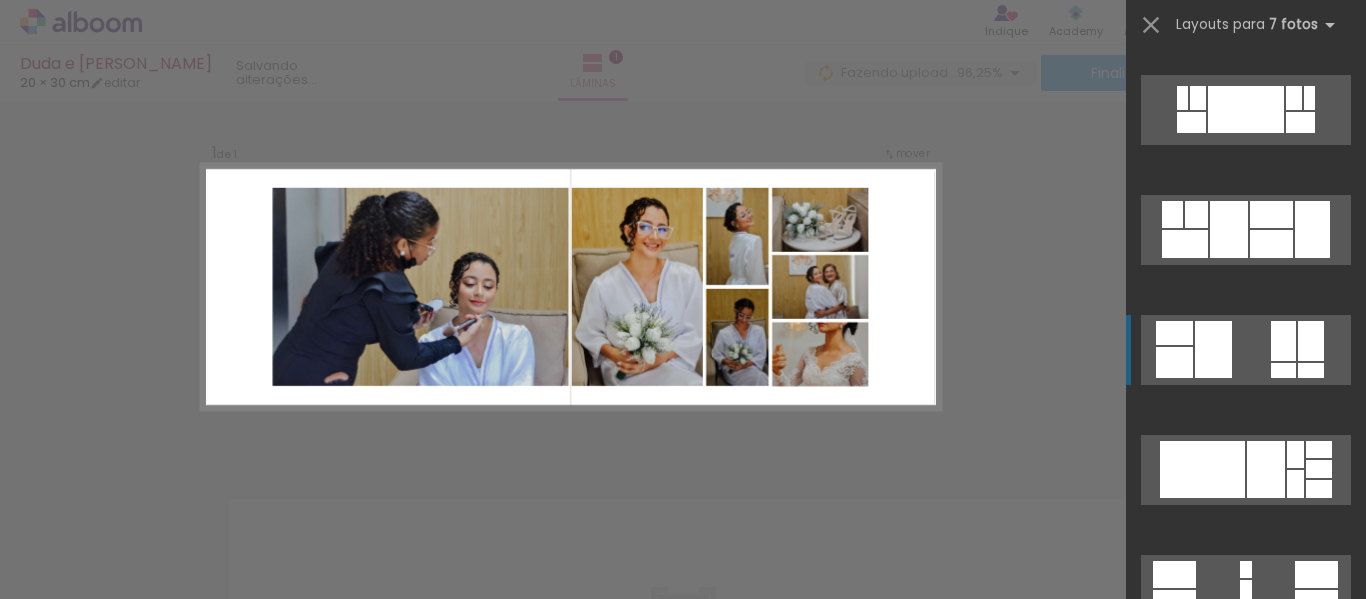 scroll, scrollTop: 1580, scrollLeft: 0, axis: vertical 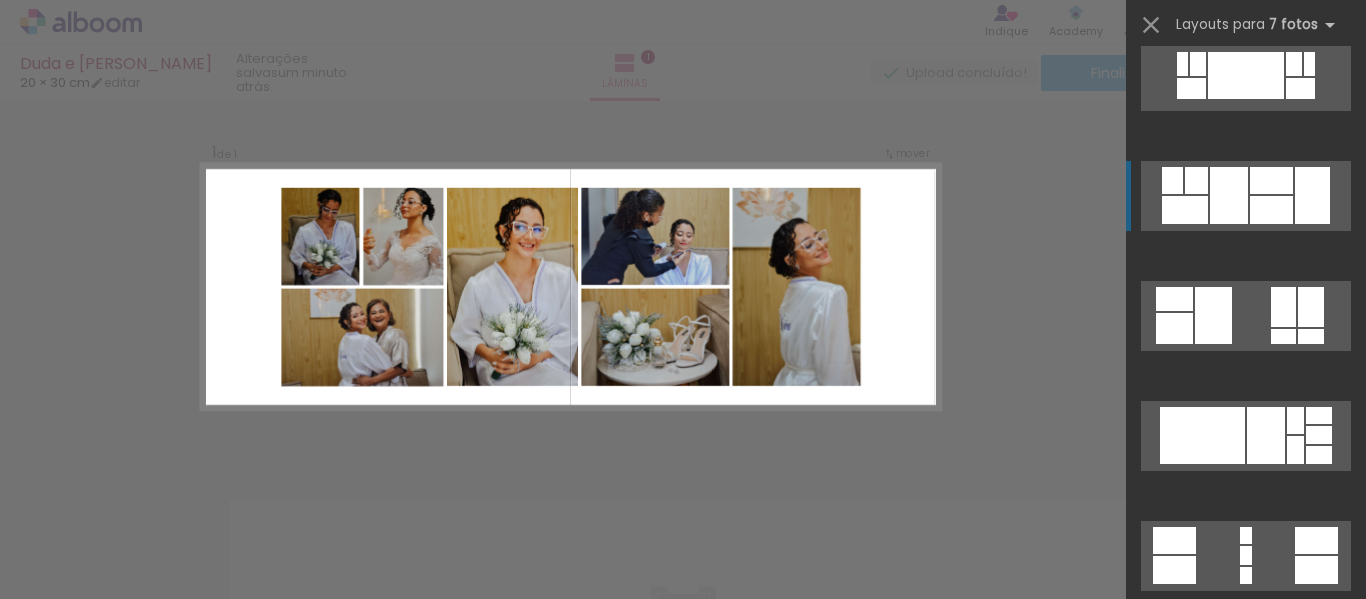 click at bounding box center [1328, -62] 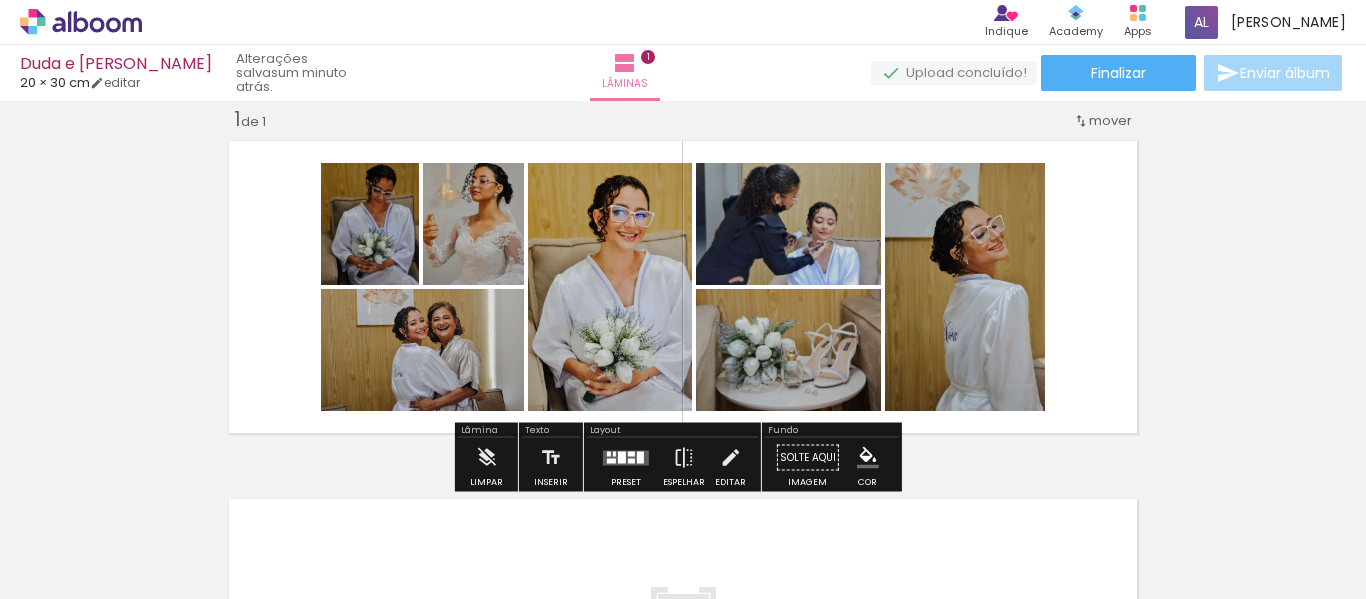 click on "Inserir lâmina 1  de 1" at bounding box center [683, 440] 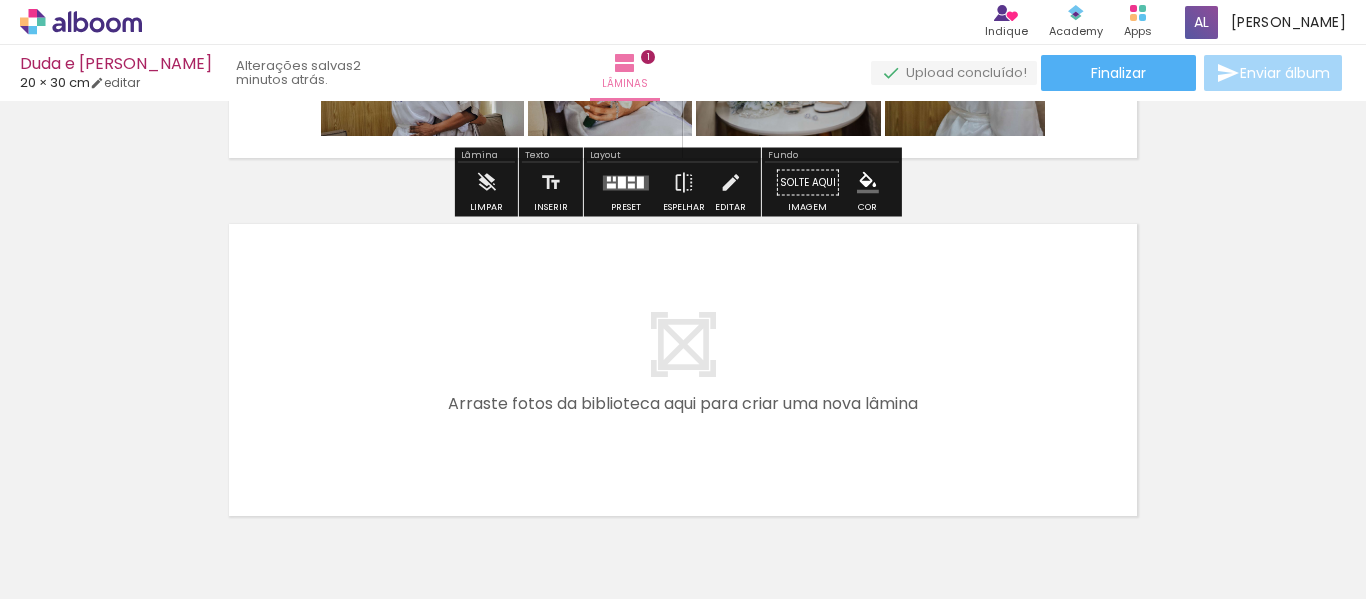 scroll, scrollTop: 326, scrollLeft: 0, axis: vertical 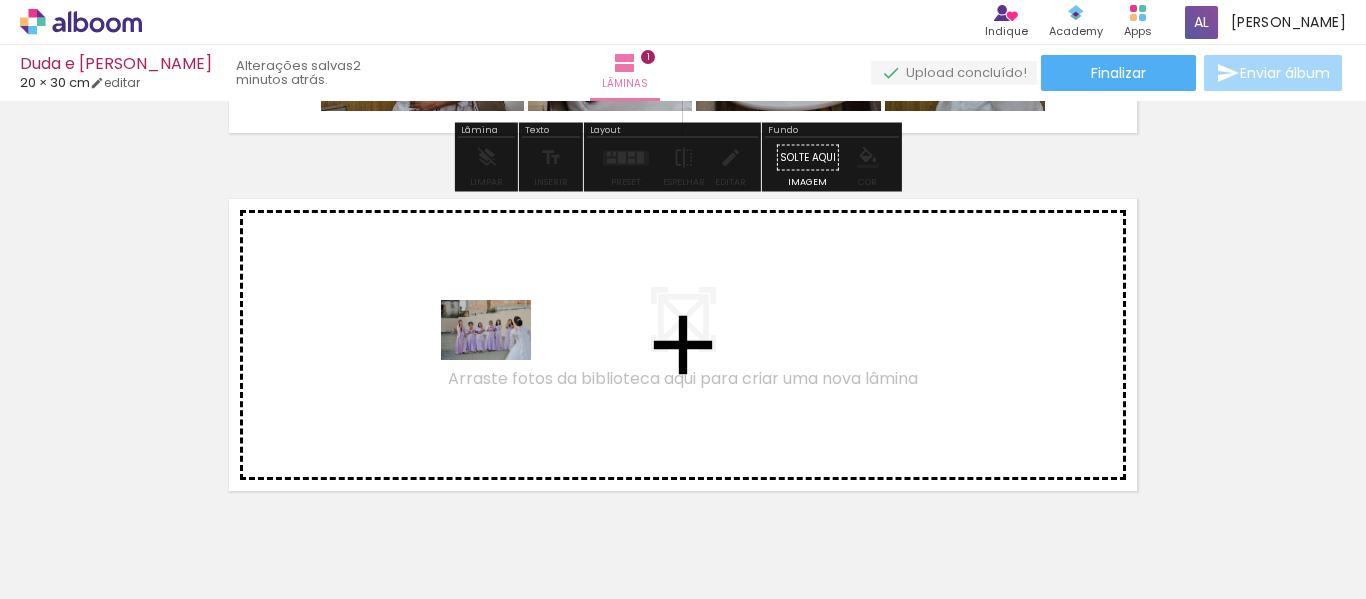 drag, startPoint x: 515, startPoint y: 482, endPoint x: 501, endPoint y: 360, distance: 122.80065 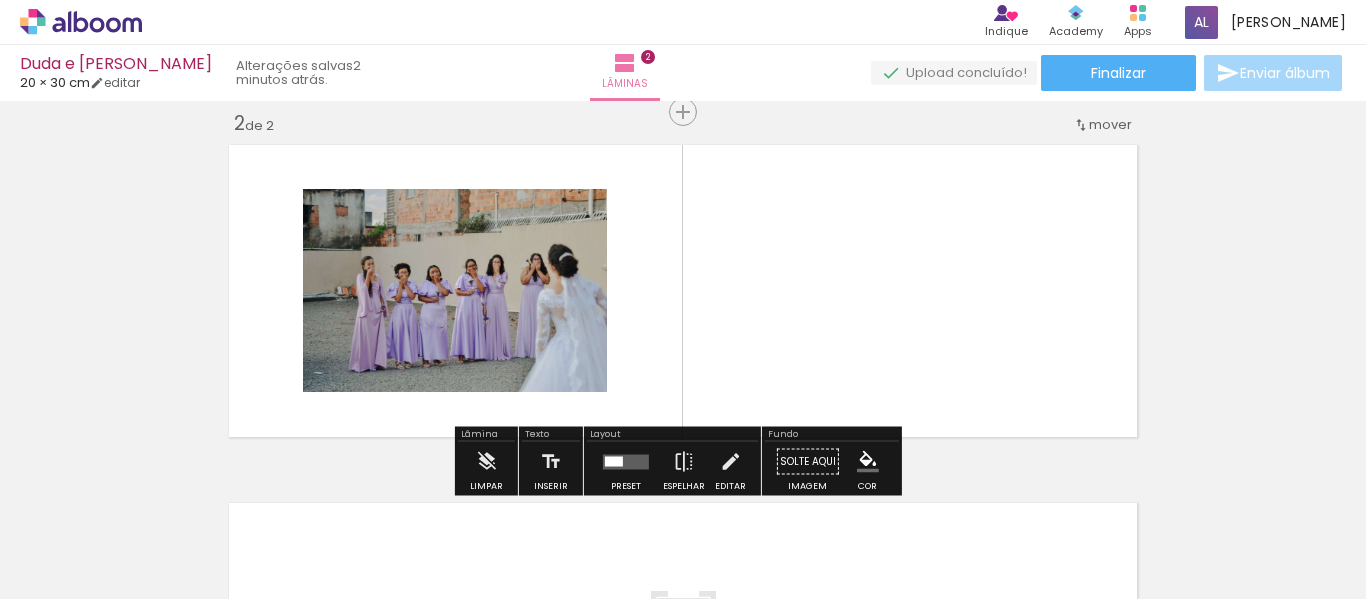 scroll, scrollTop: 384, scrollLeft: 0, axis: vertical 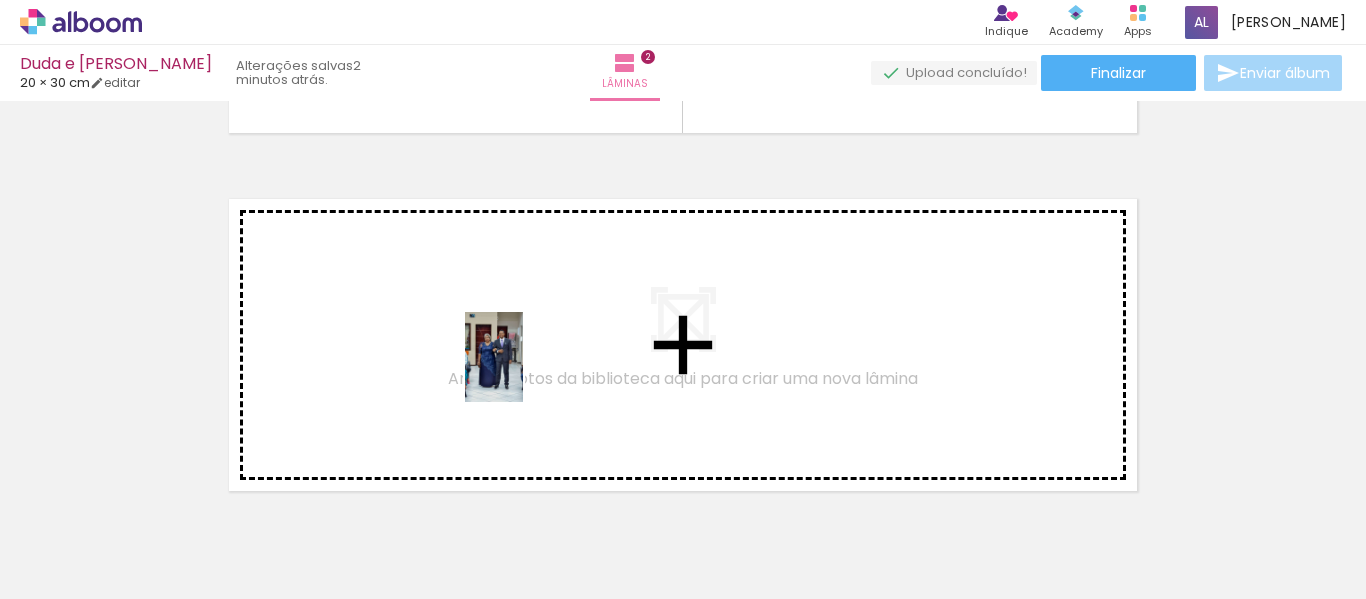 drag, startPoint x: 561, startPoint y: 536, endPoint x: 524, endPoint y: 371, distance: 169.09761 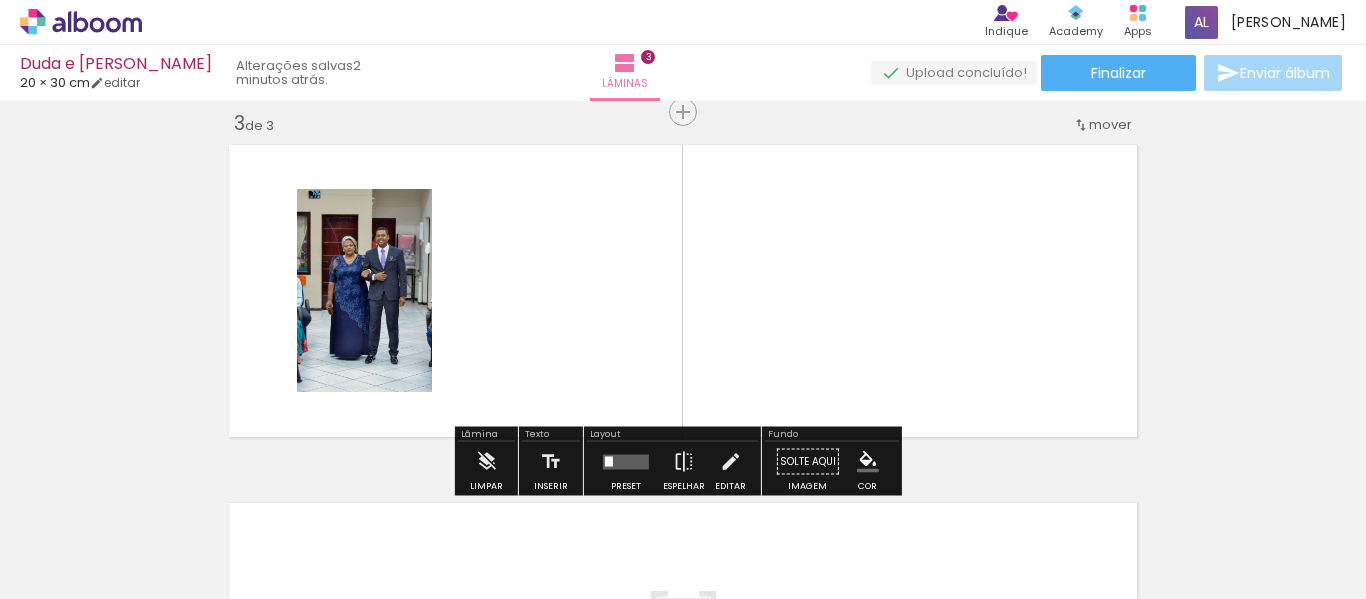 scroll, scrollTop: 742, scrollLeft: 0, axis: vertical 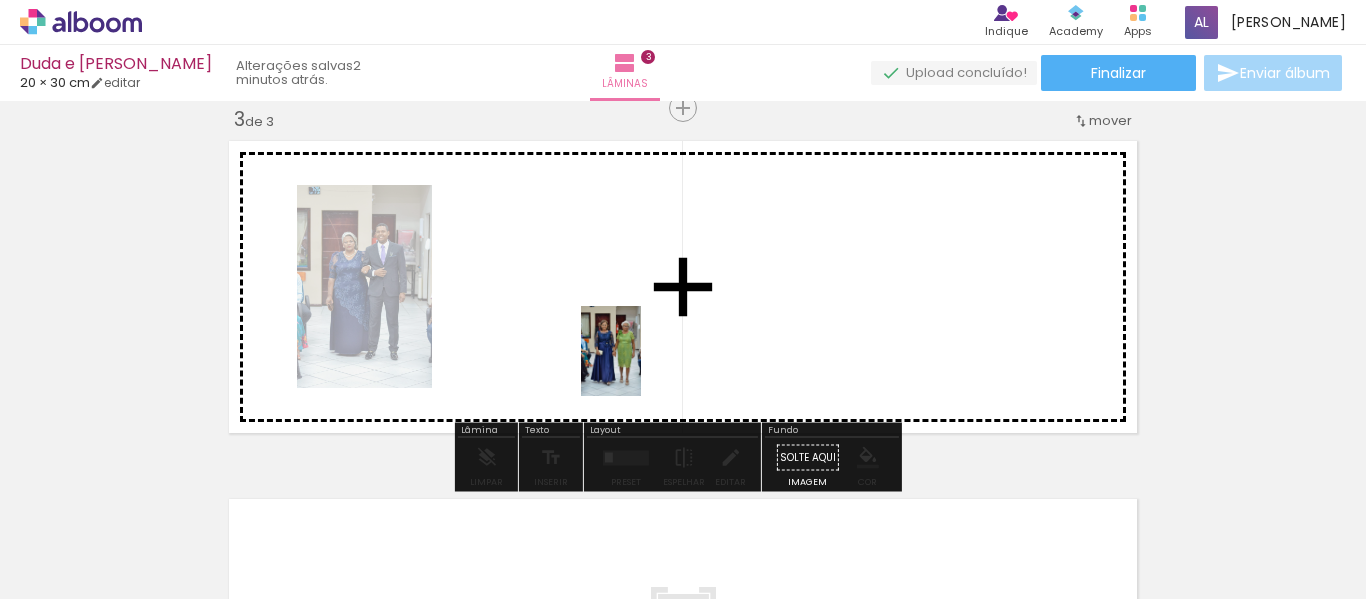 drag, startPoint x: 698, startPoint y: 541, endPoint x: 641, endPoint y: 366, distance: 184.0489 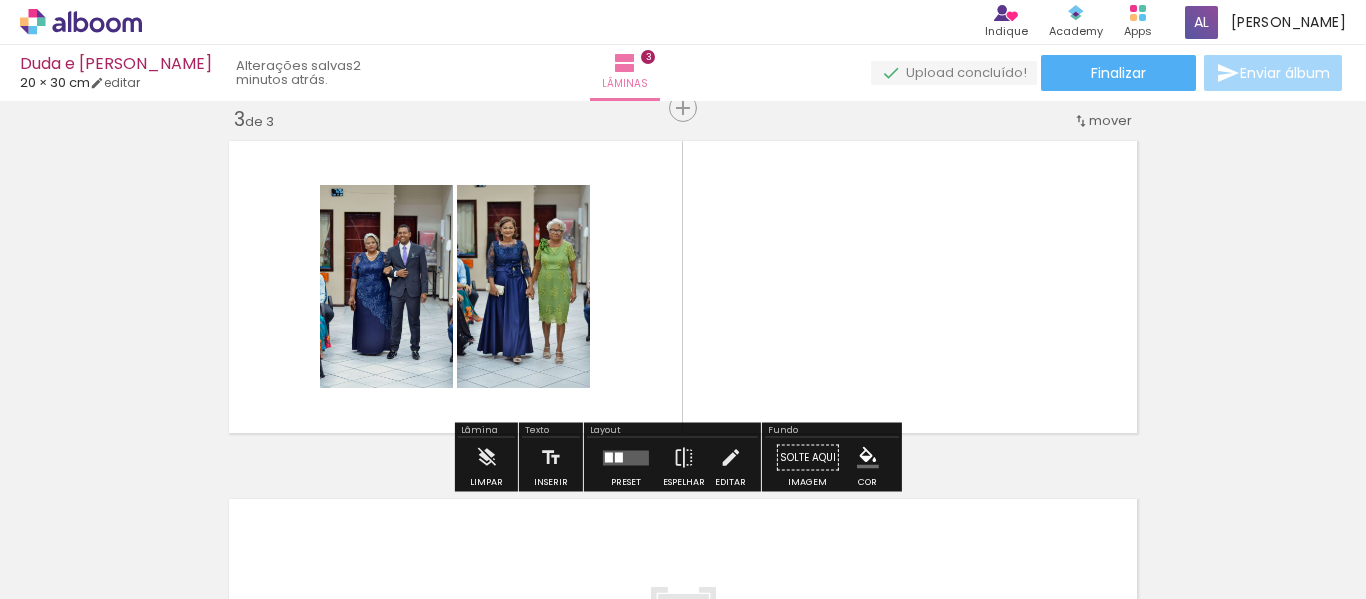 click at bounding box center [683, 299] 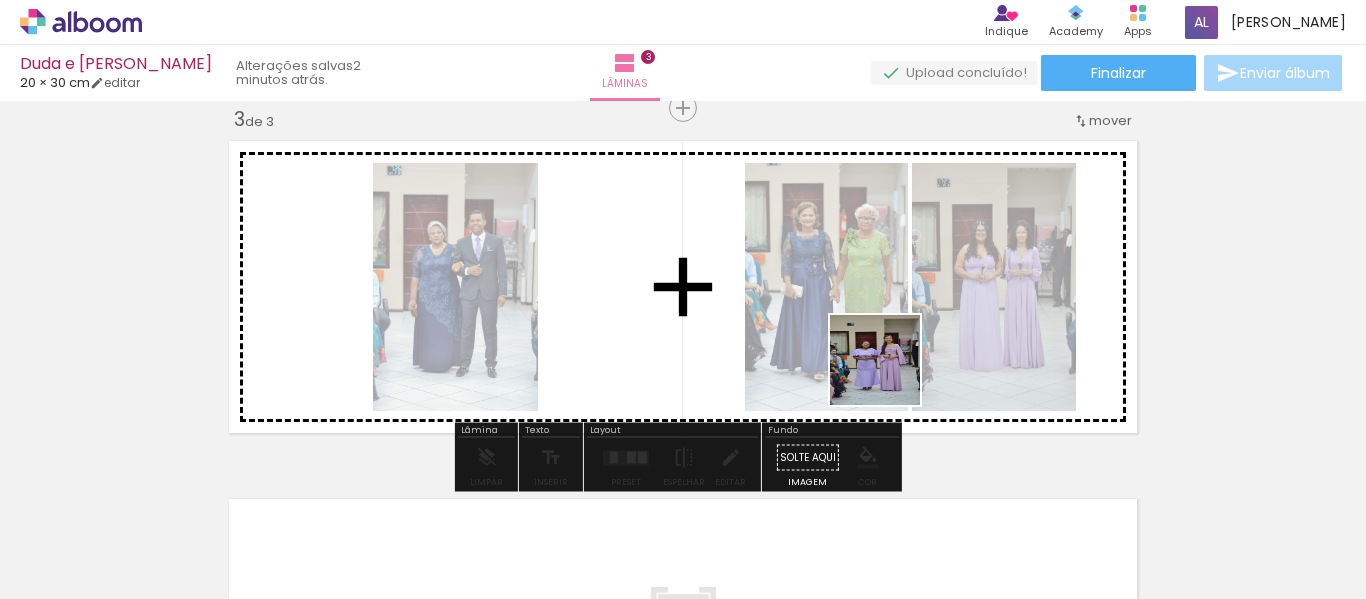 drag, startPoint x: 901, startPoint y: 547, endPoint x: 964, endPoint y: 543, distance: 63.126858 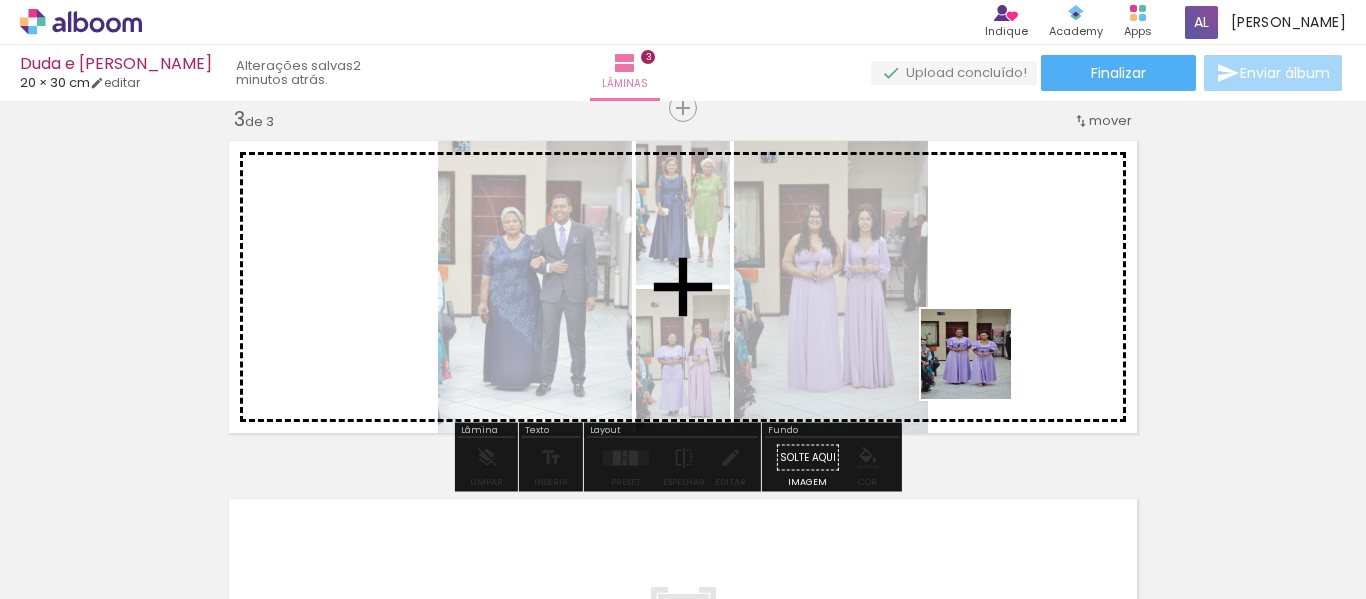 drag, startPoint x: 1013, startPoint y: 532, endPoint x: 1029, endPoint y: 446, distance: 87.47571 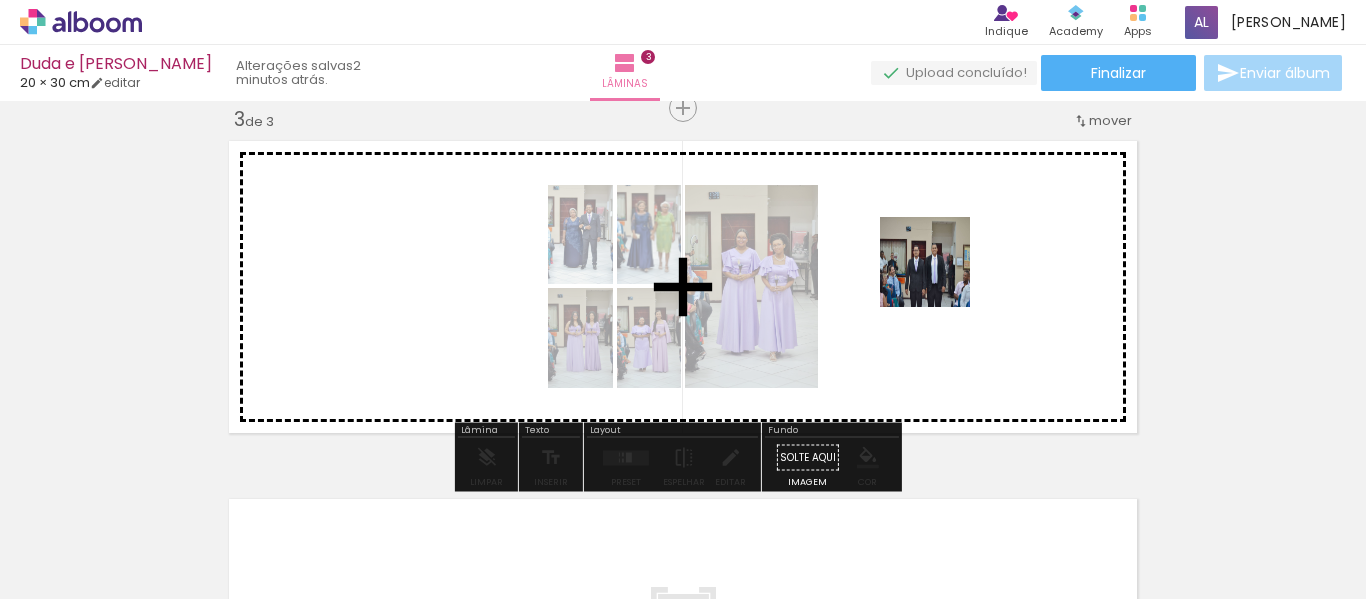 drag, startPoint x: 1140, startPoint y: 497, endPoint x: 753, endPoint y: 545, distance: 389.9654 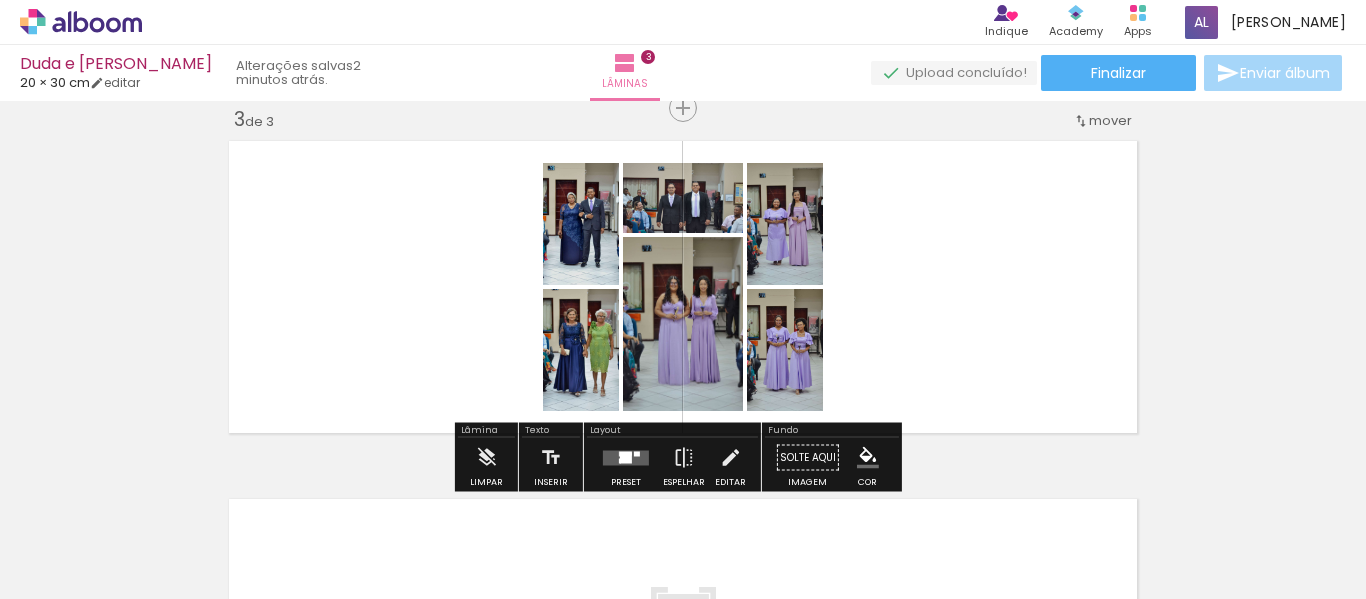 scroll, scrollTop: 0, scrollLeft: 1395, axis: horizontal 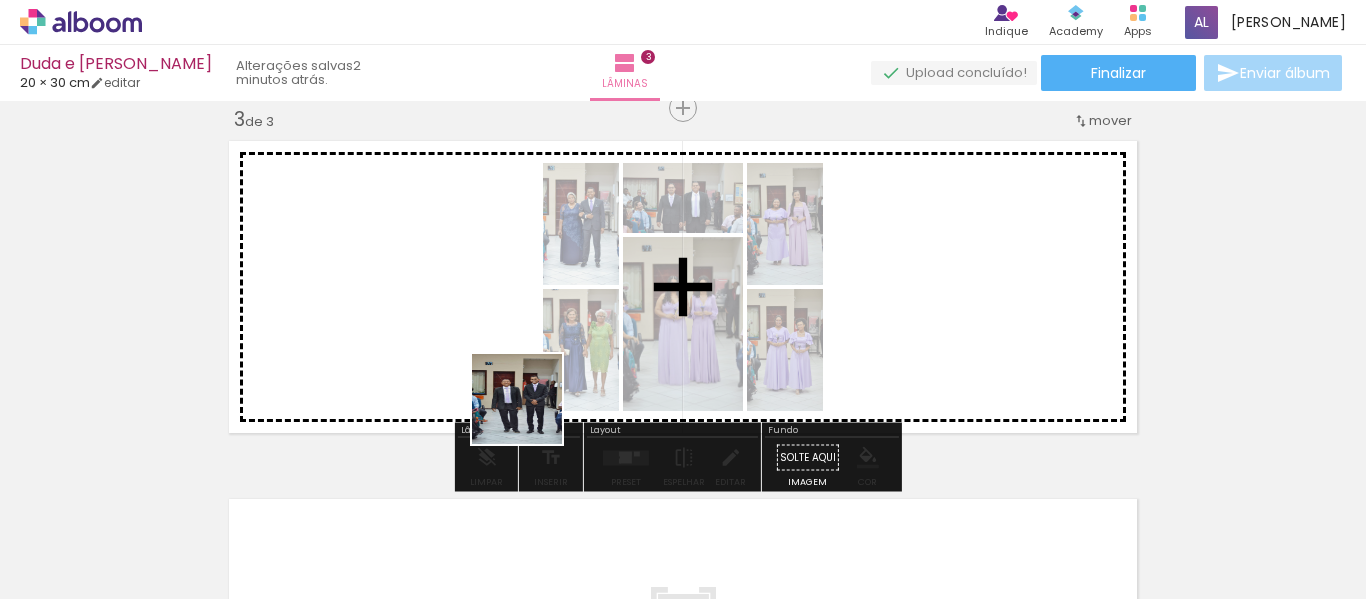 drag, startPoint x: 524, startPoint y: 461, endPoint x: 610, endPoint y: 503, distance: 95.707886 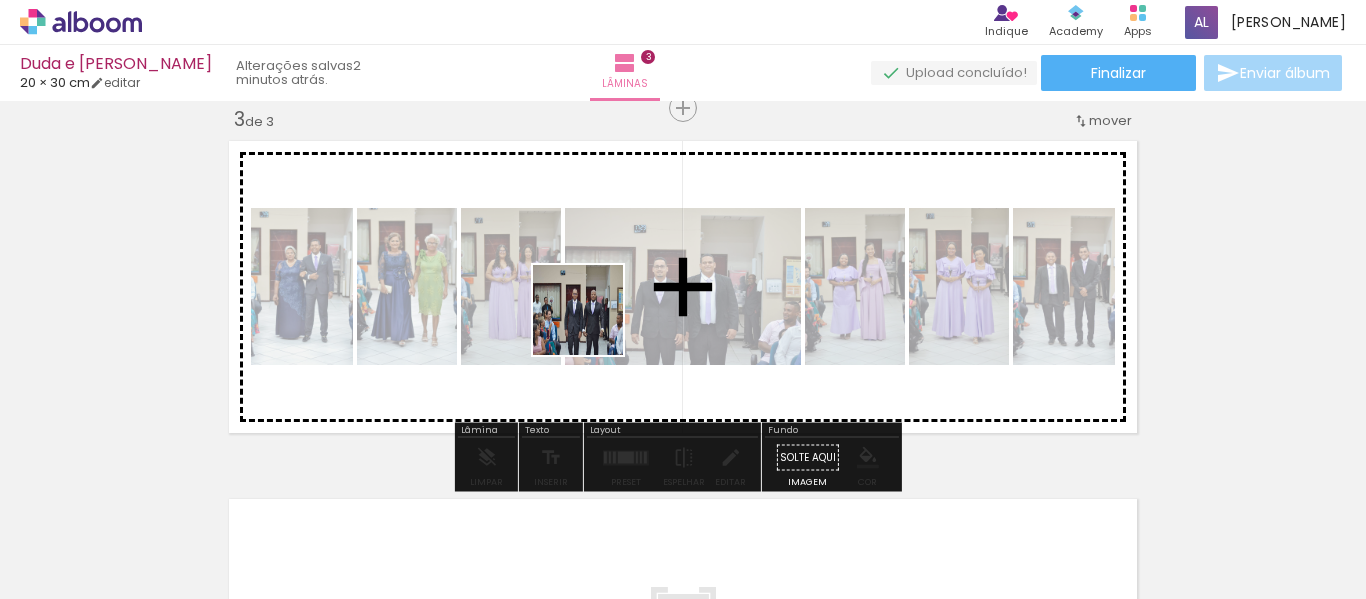 drag, startPoint x: 605, startPoint y: 529, endPoint x: 593, endPoint y: 325, distance: 204.35263 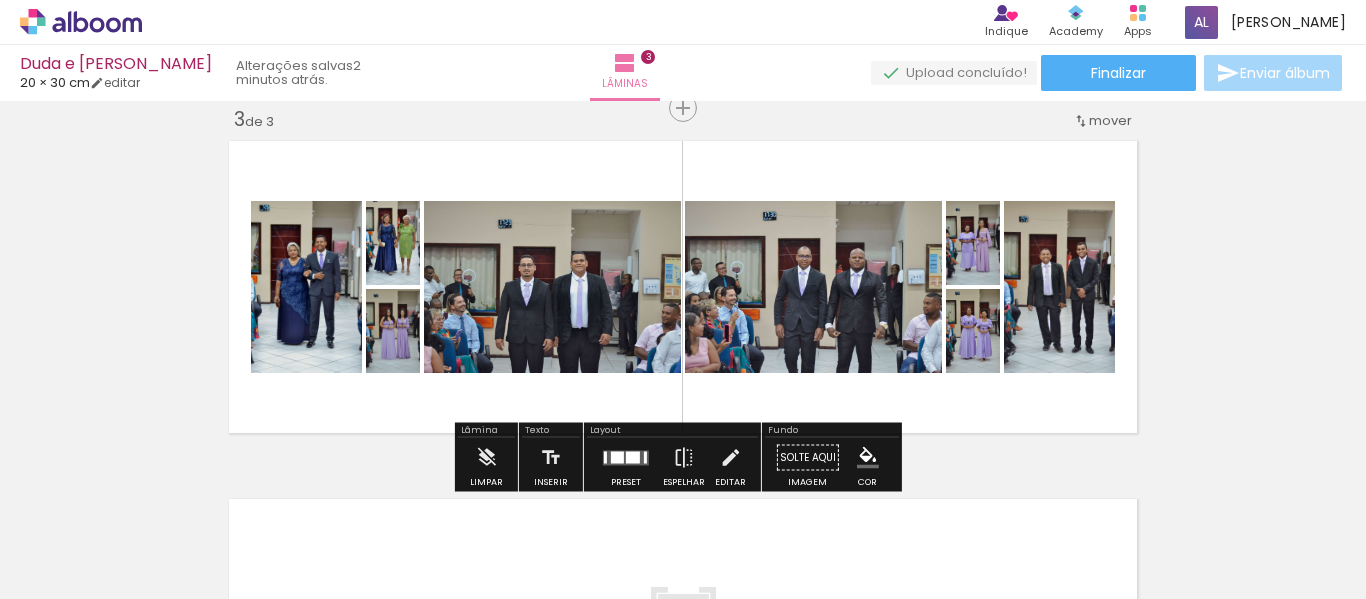 click at bounding box center [633, 457] 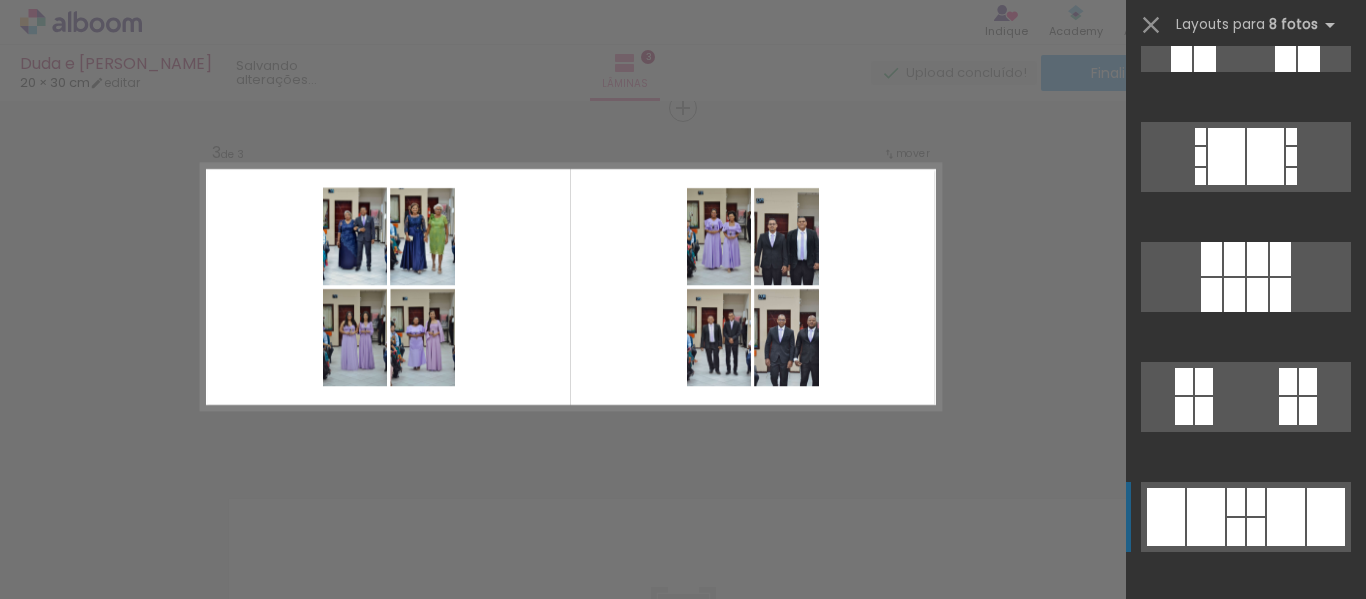 scroll, scrollTop: 3100, scrollLeft: 0, axis: vertical 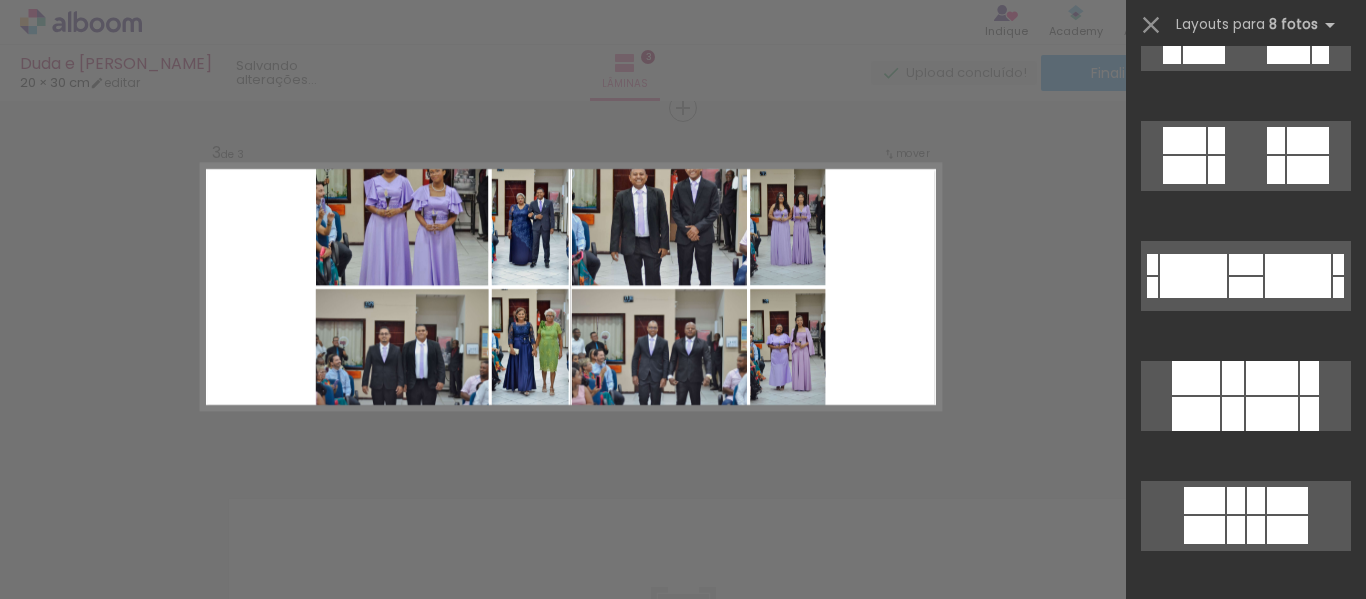 click on "Confirmar Cancelar" at bounding box center [683, 99] 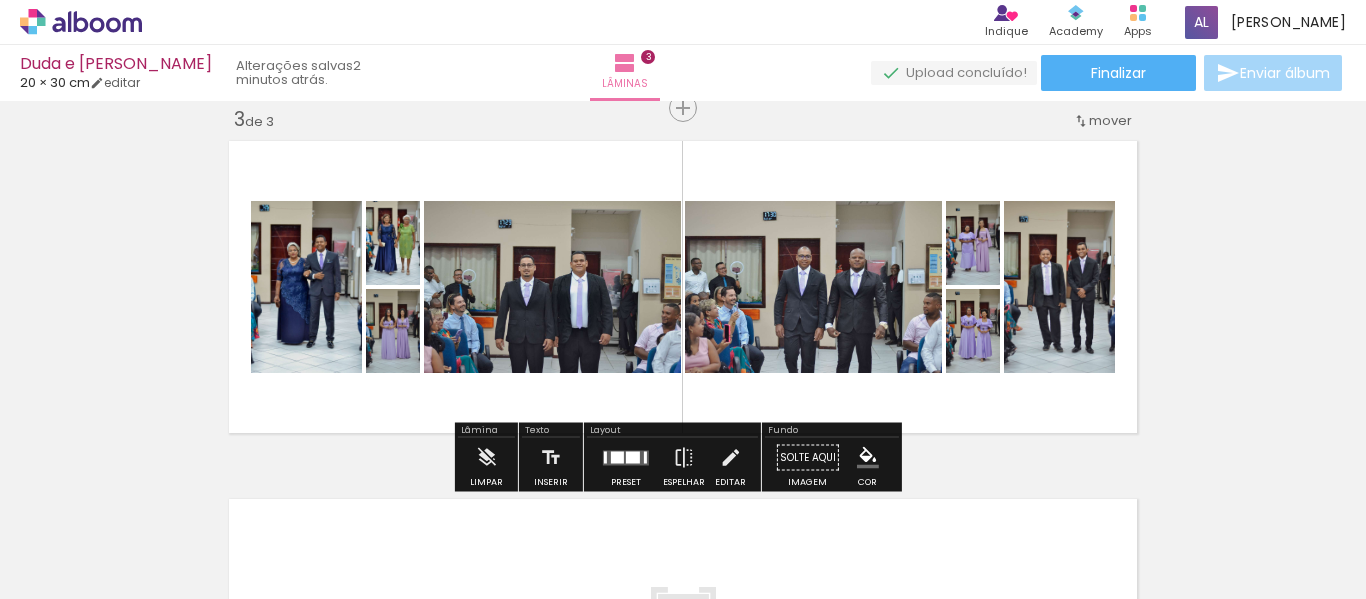 scroll, scrollTop: 0, scrollLeft: 1073, axis: horizontal 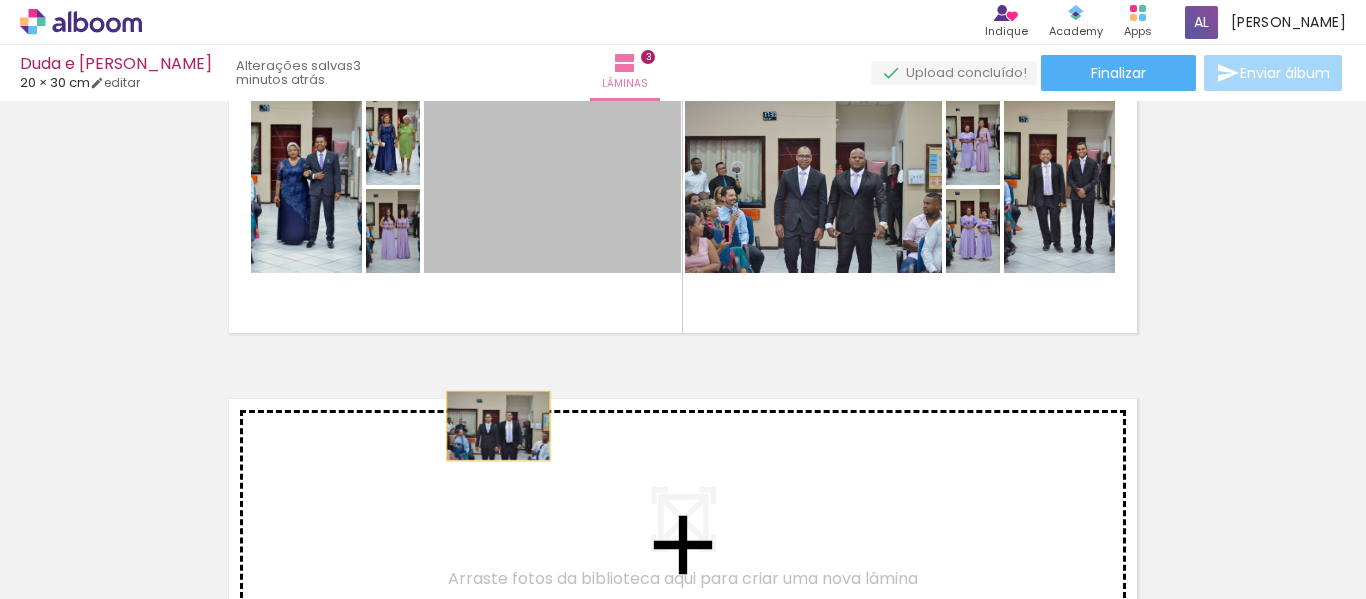 drag, startPoint x: 535, startPoint y: 187, endPoint x: 491, endPoint y: 426, distance: 243.01646 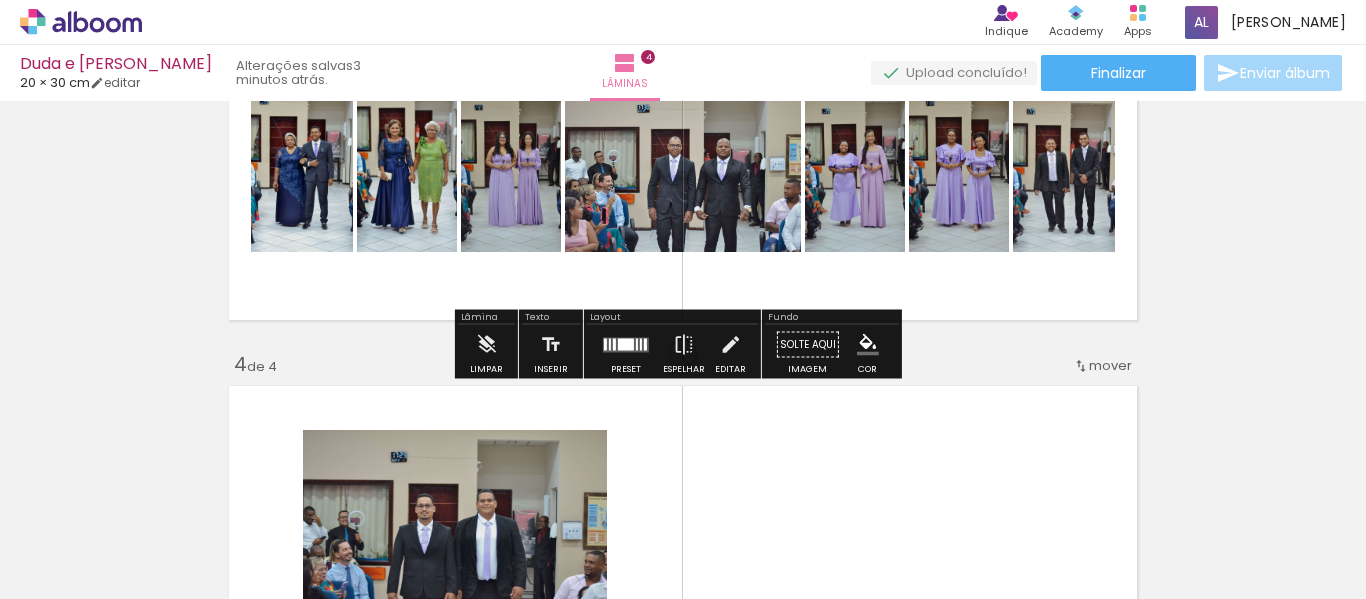 scroll, scrollTop: 800, scrollLeft: 0, axis: vertical 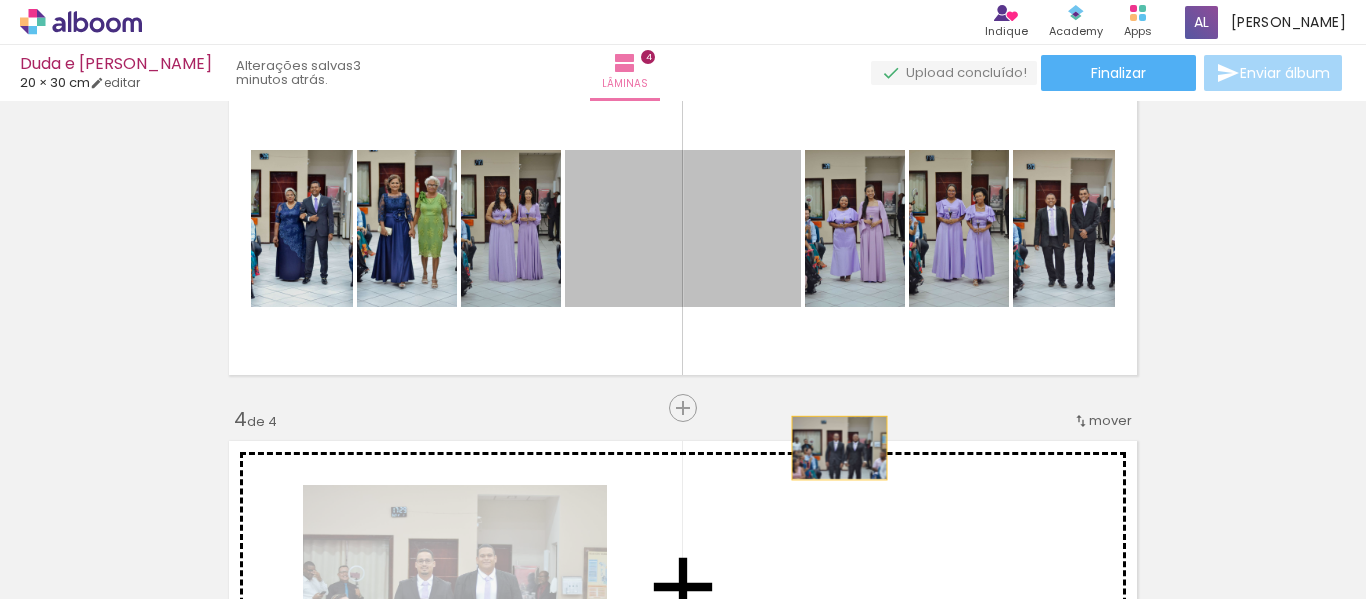 drag, startPoint x: 756, startPoint y: 233, endPoint x: 832, endPoint y: 448, distance: 228.03728 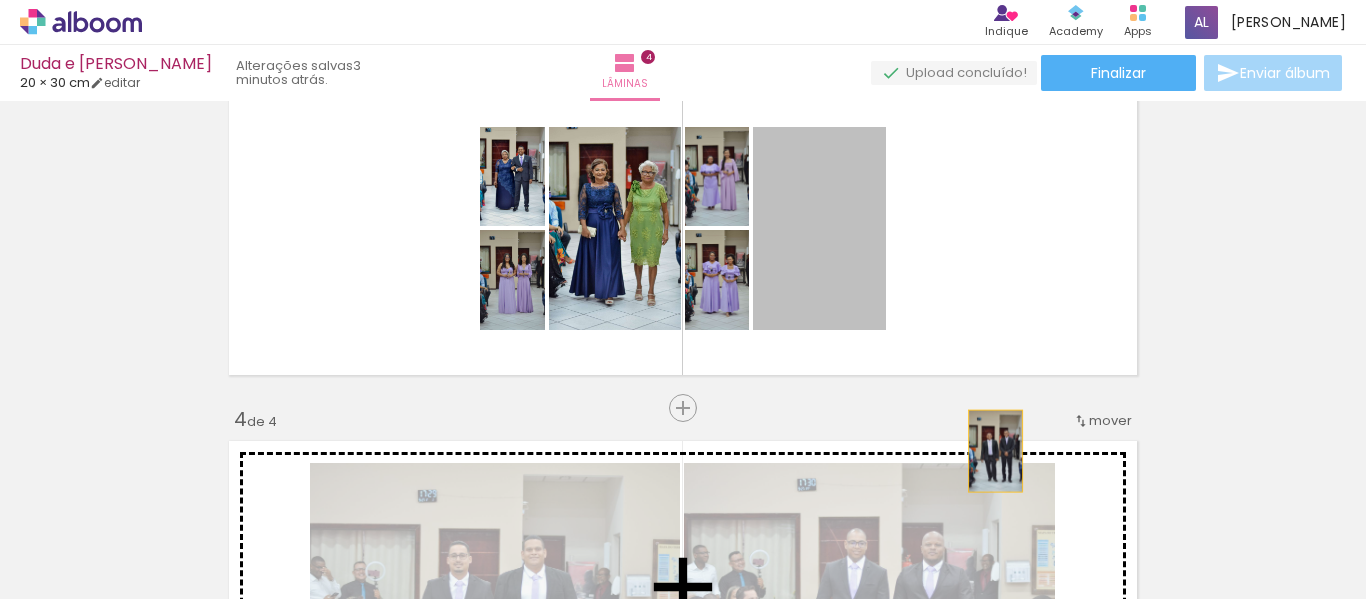 drag, startPoint x: 824, startPoint y: 219, endPoint x: 988, endPoint y: 451, distance: 284.11264 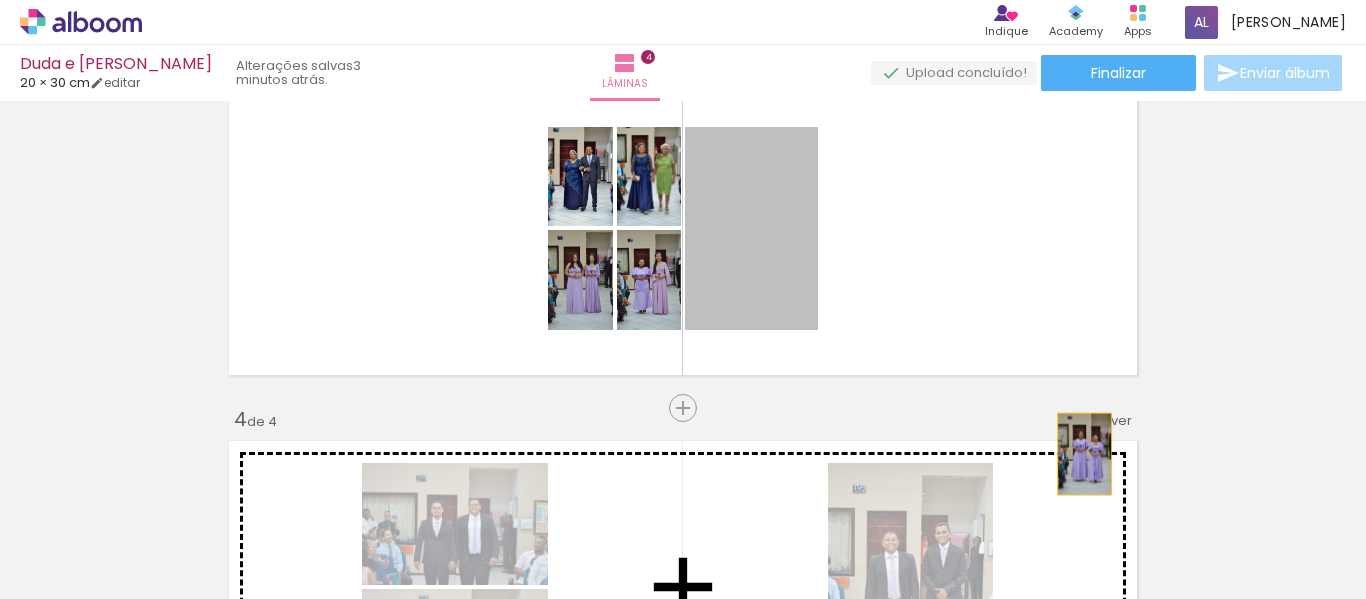 drag, startPoint x: 780, startPoint y: 260, endPoint x: 734, endPoint y: 312, distance: 69.426216 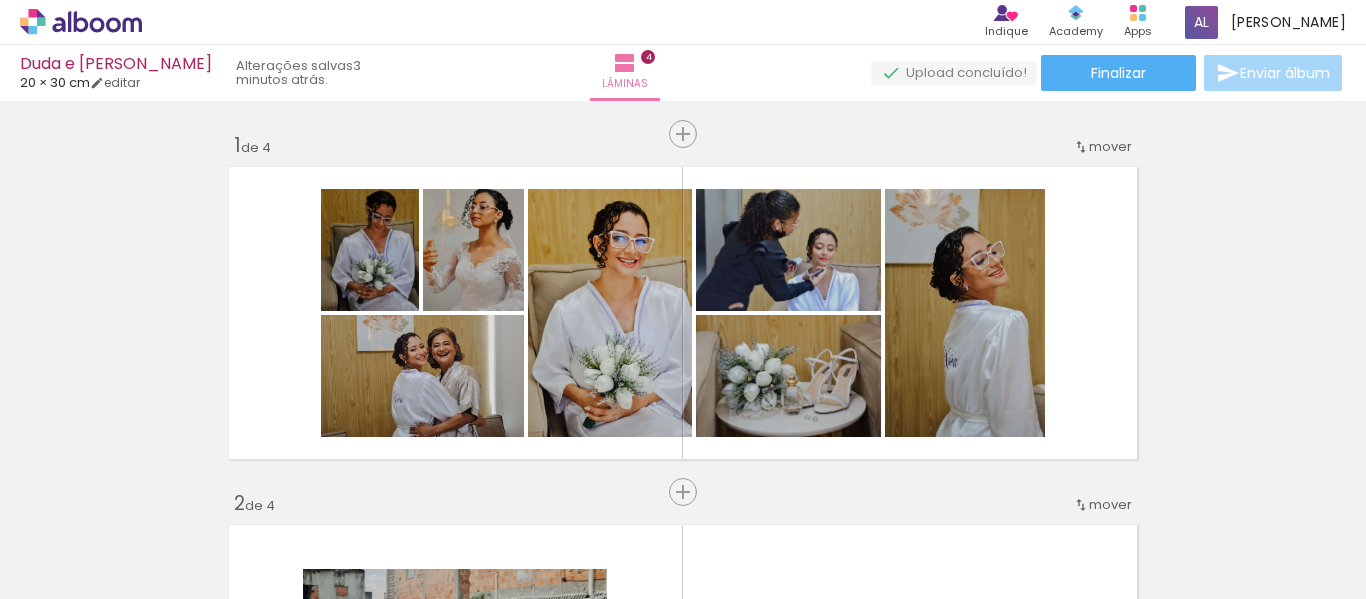 click at bounding box center [629, 1199] 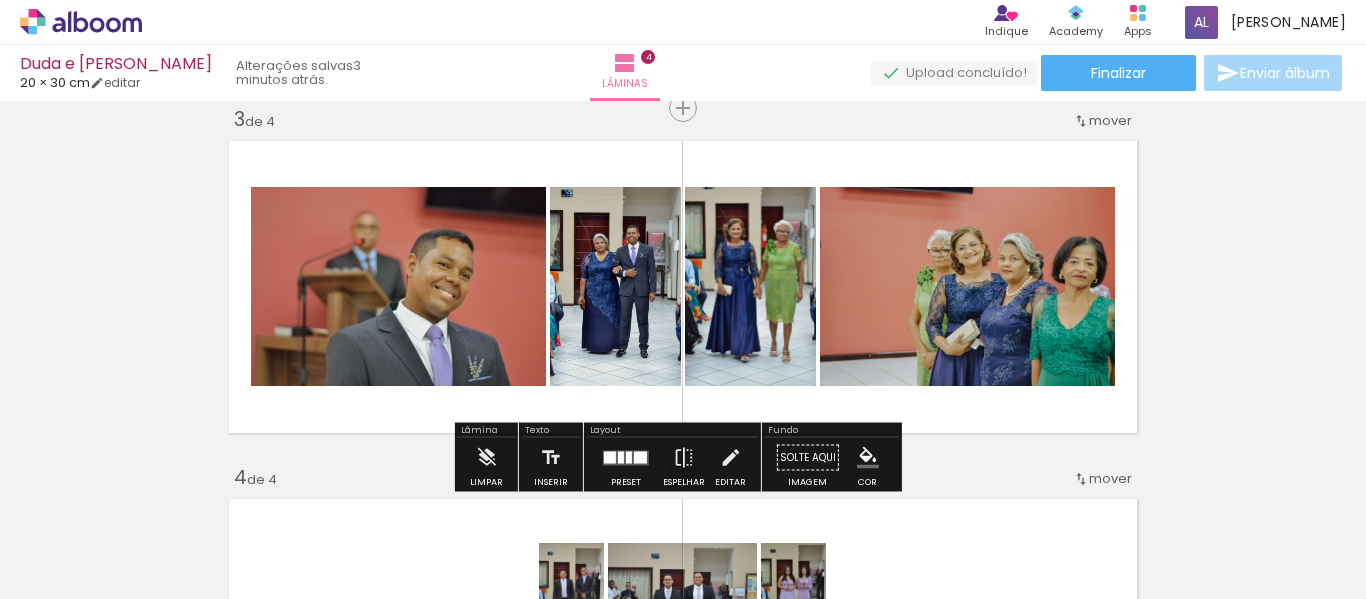 scroll, scrollTop: 0, scrollLeft: 0, axis: both 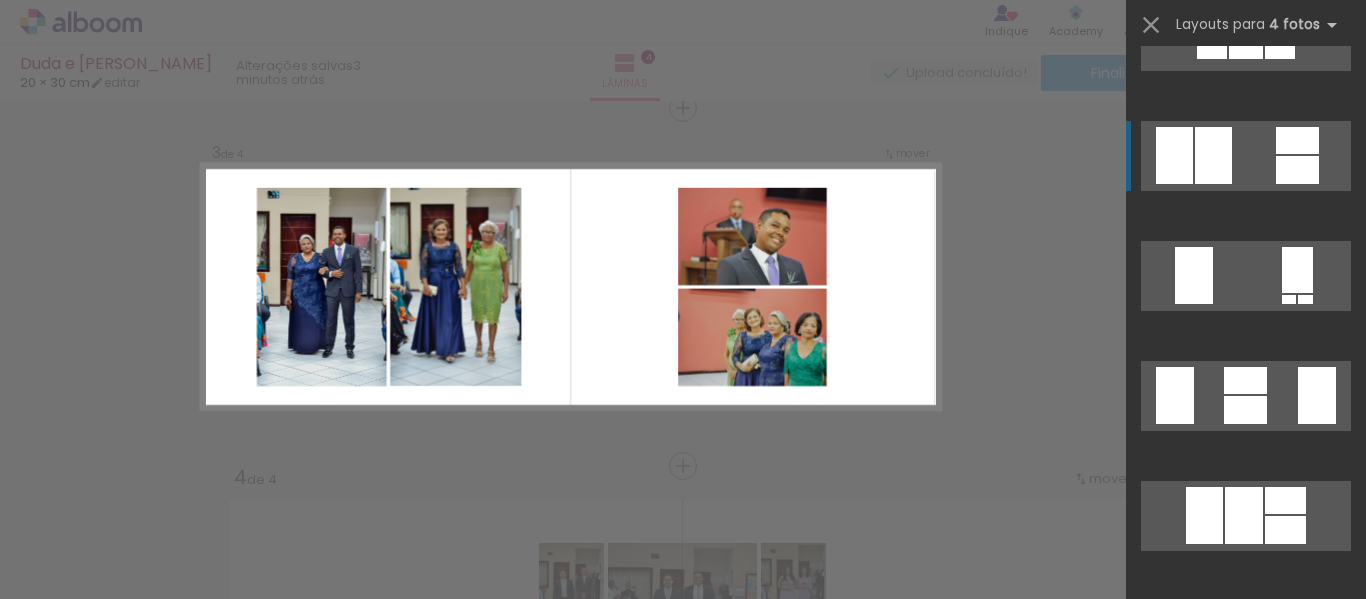 click at bounding box center [1245, -457] 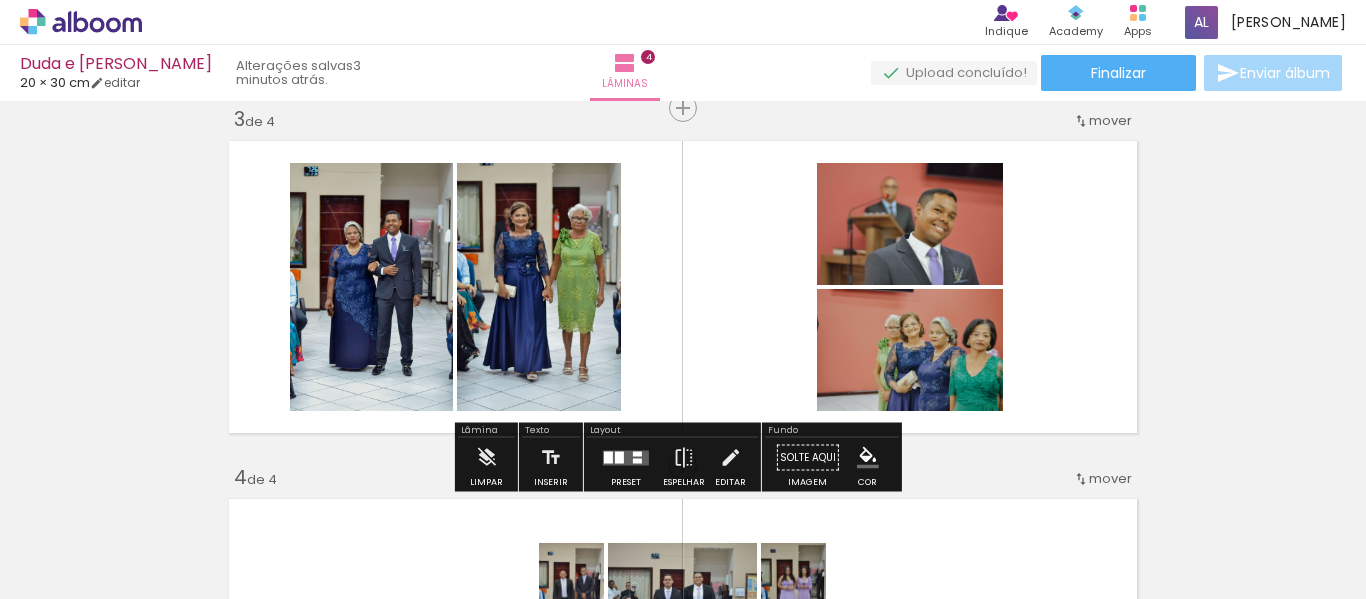 click on "Inserir lâmina 1  de 4  Inserir lâmina 2  de 4  Inserir lâmina 3  de 4  Inserir lâmina 4  de 4" at bounding box center [683, 261] 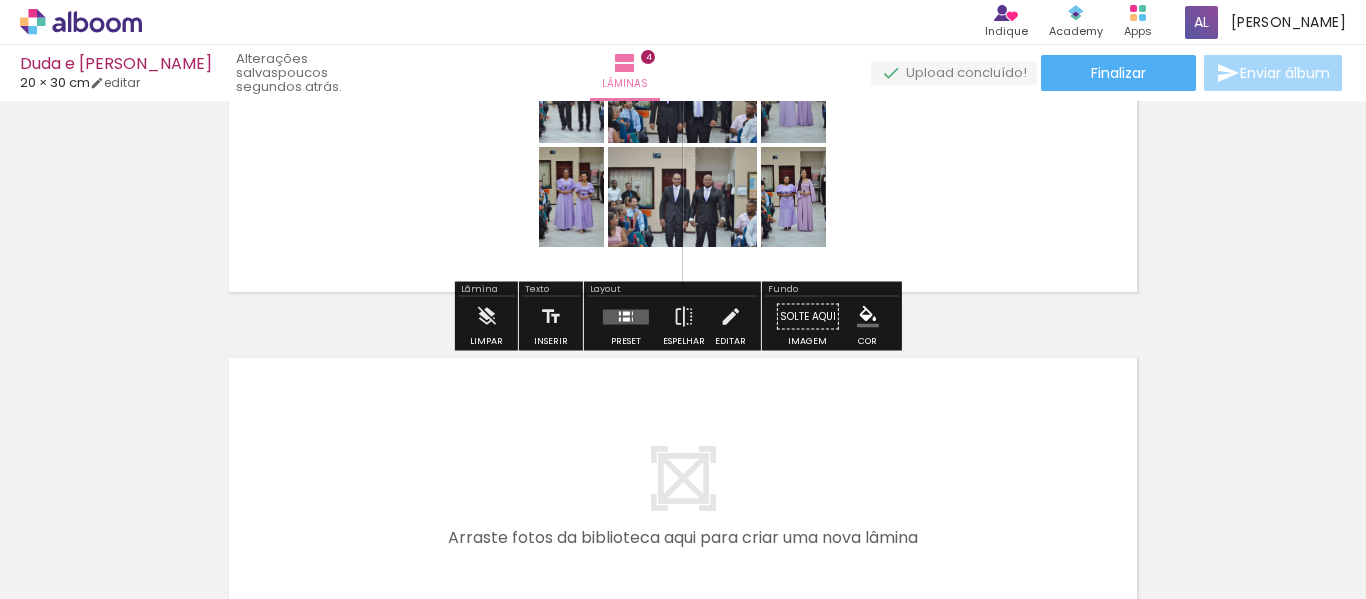 scroll, scrollTop: 1242, scrollLeft: 0, axis: vertical 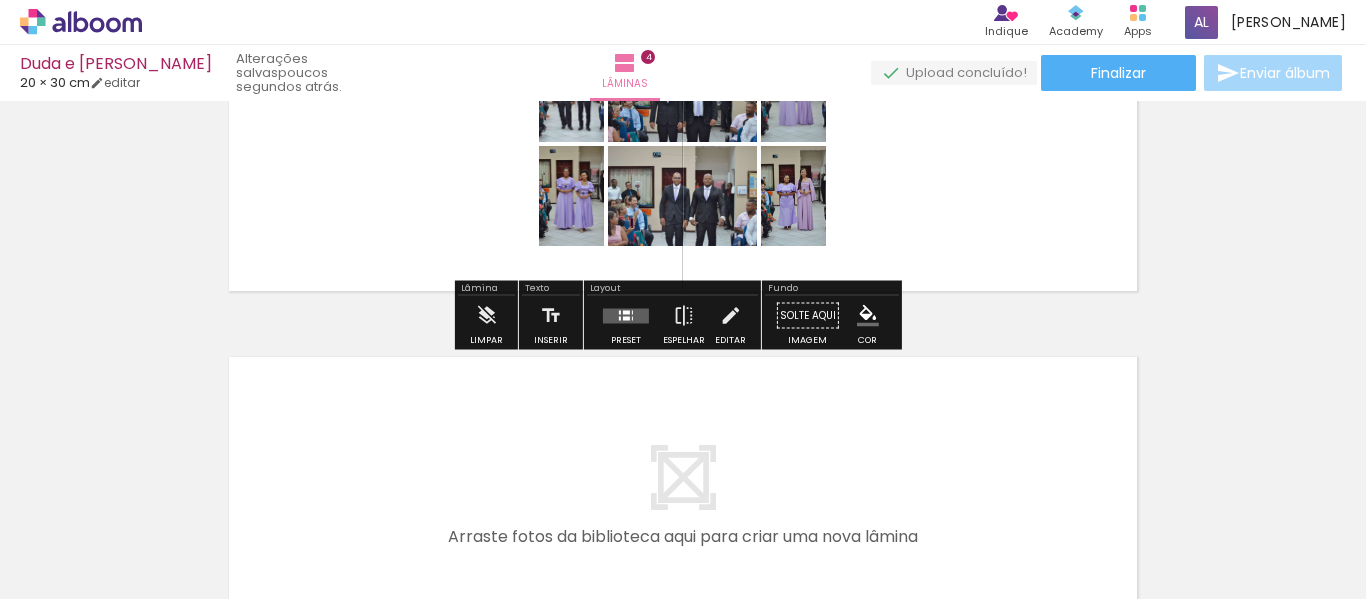 drag, startPoint x: 622, startPoint y: 310, endPoint x: 1064, endPoint y: 372, distance: 446.32724 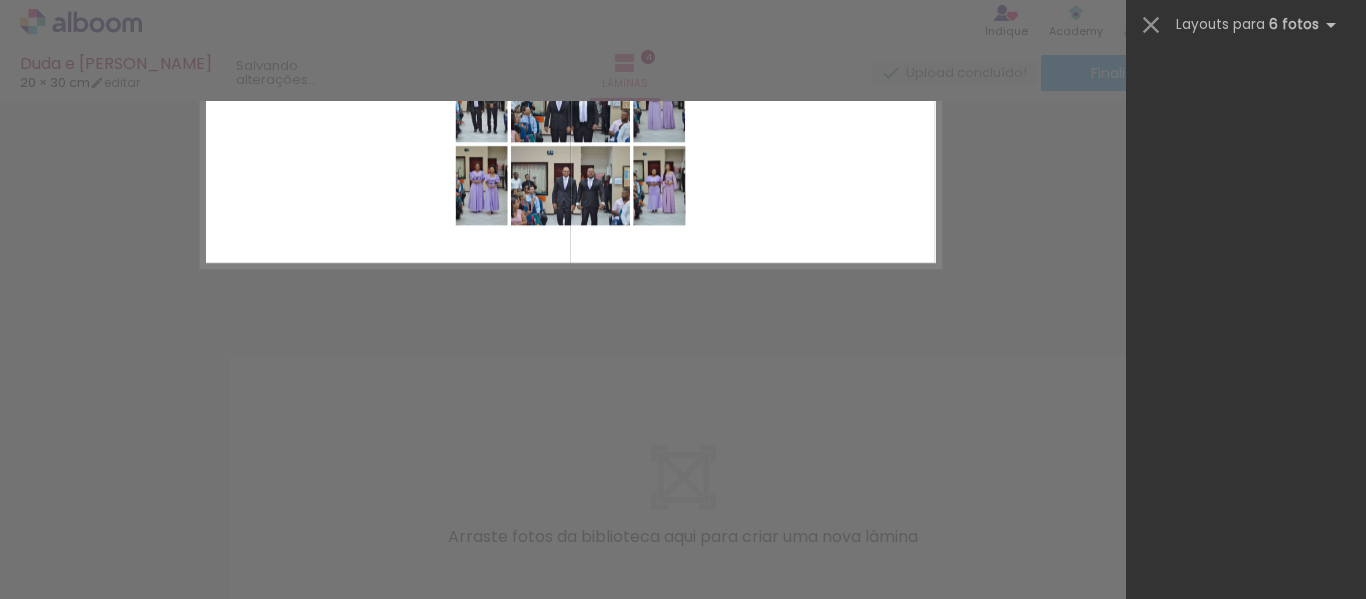 scroll, scrollTop: 0, scrollLeft: 0, axis: both 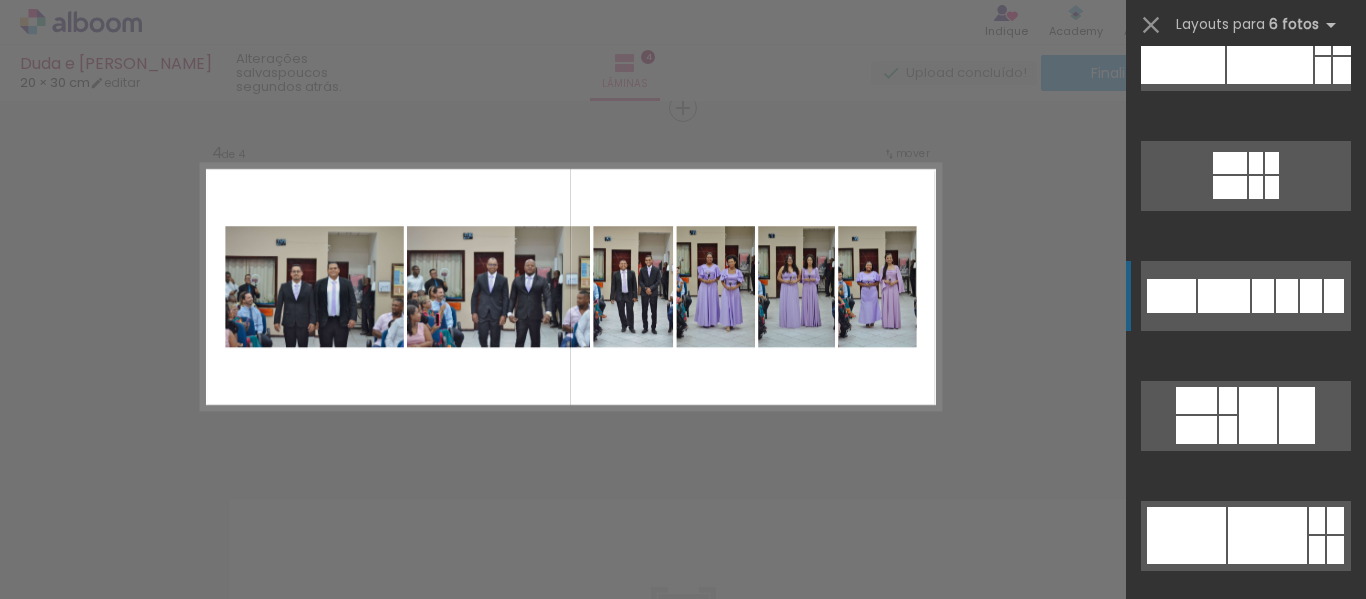 click at bounding box center (1232, -197) 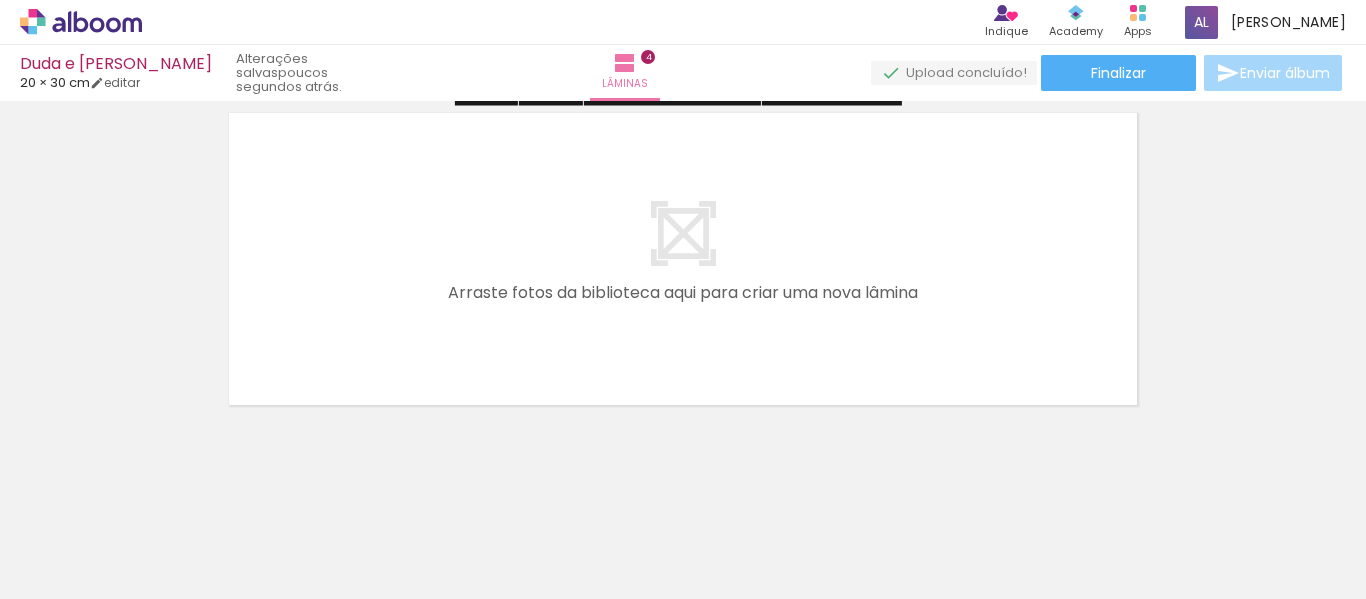 scroll, scrollTop: 1495, scrollLeft: 0, axis: vertical 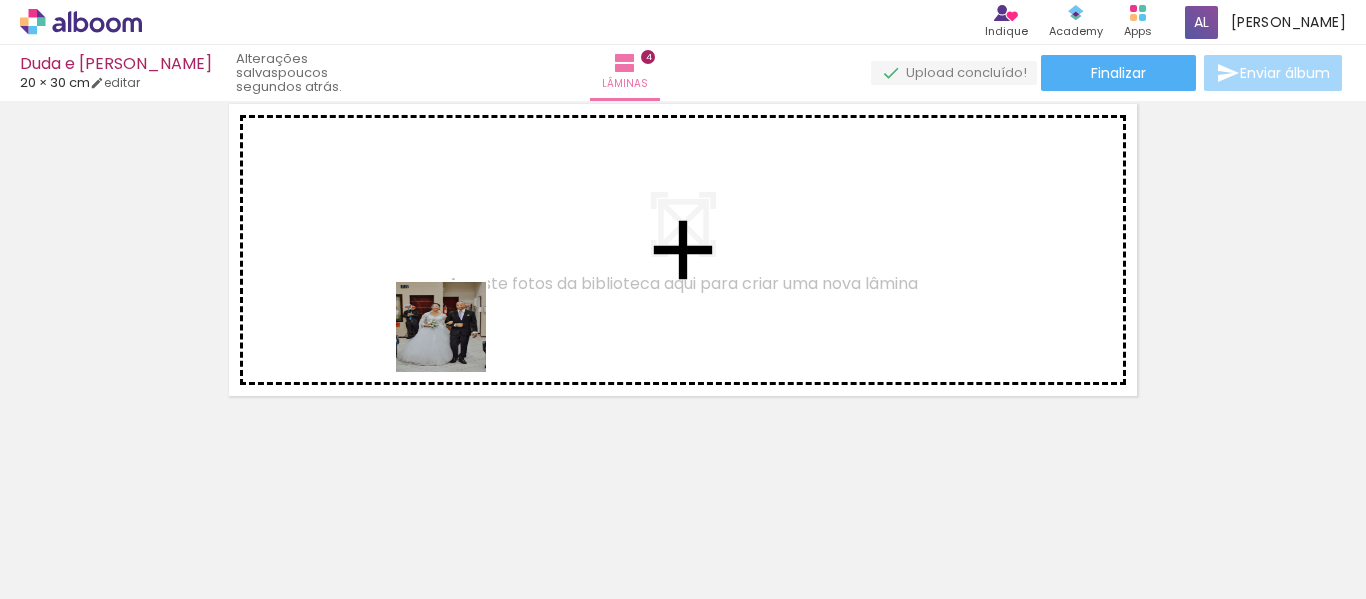 drag, startPoint x: 490, startPoint y: 537, endPoint x: 586, endPoint y: 526, distance: 96.62815 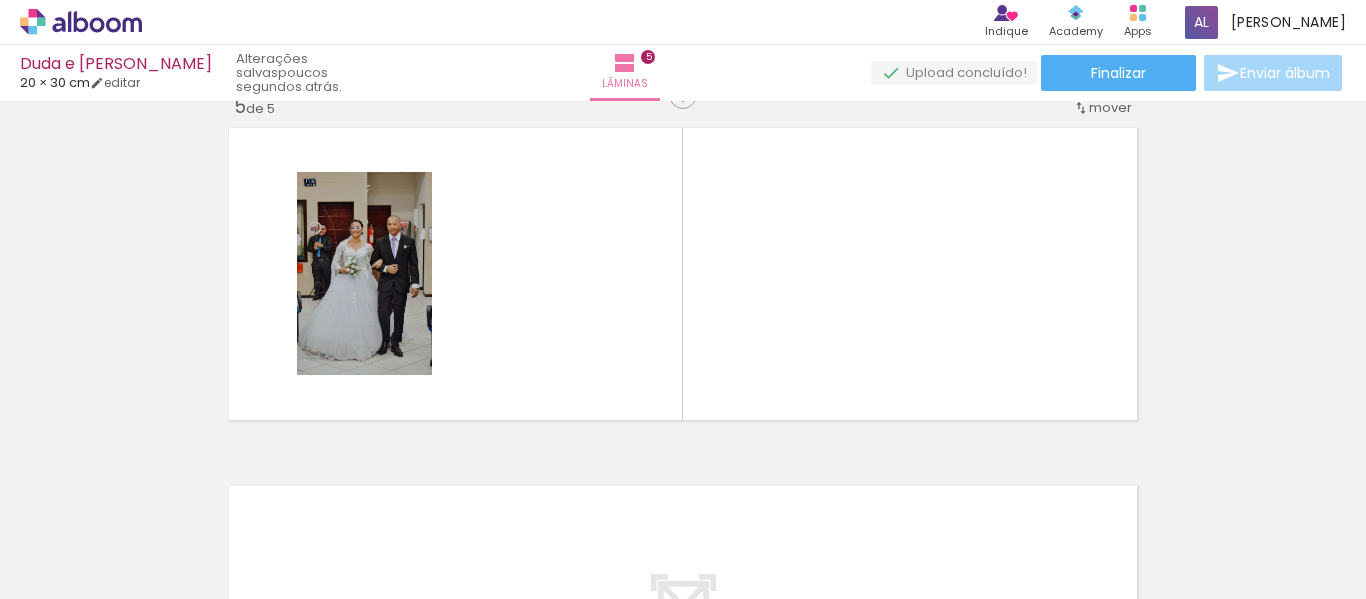 scroll, scrollTop: 1458, scrollLeft: 0, axis: vertical 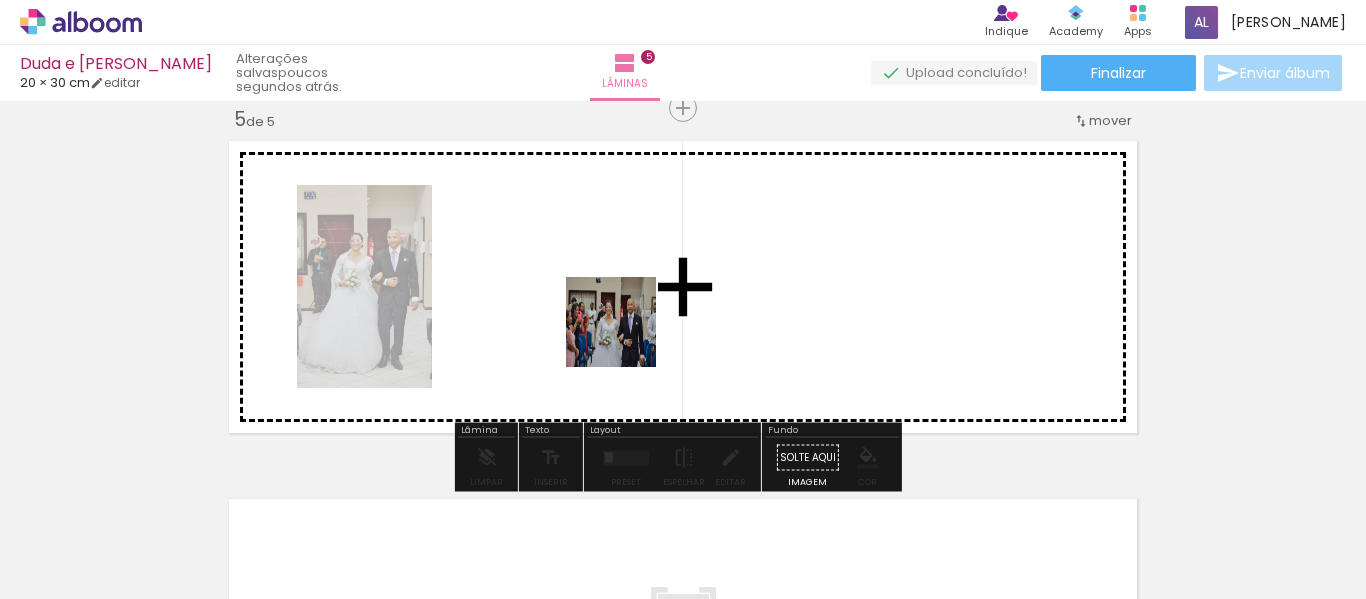 drag, startPoint x: 597, startPoint y: 538, endPoint x: 685, endPoint y: 519, distance: 90.02777 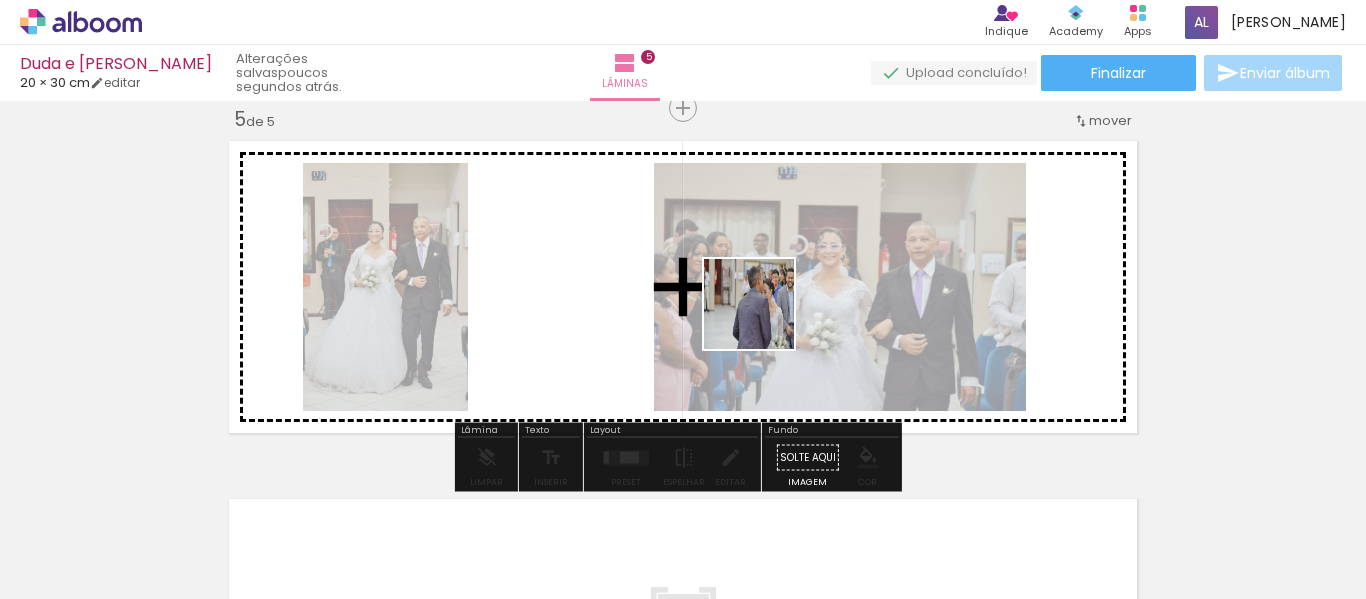 drag, startPoint x: 687, startPoint y: 526, endPoint x: 764, endPoint y: 316, distance: 223.67163 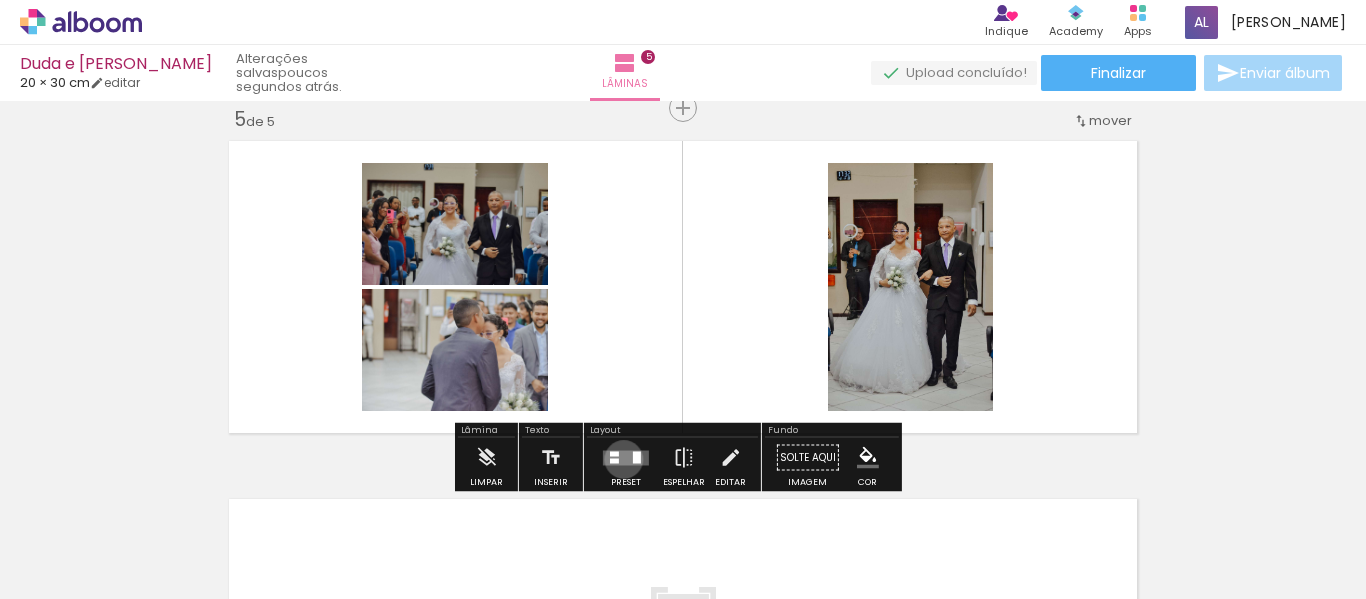 click at bounding box center [626, 457] 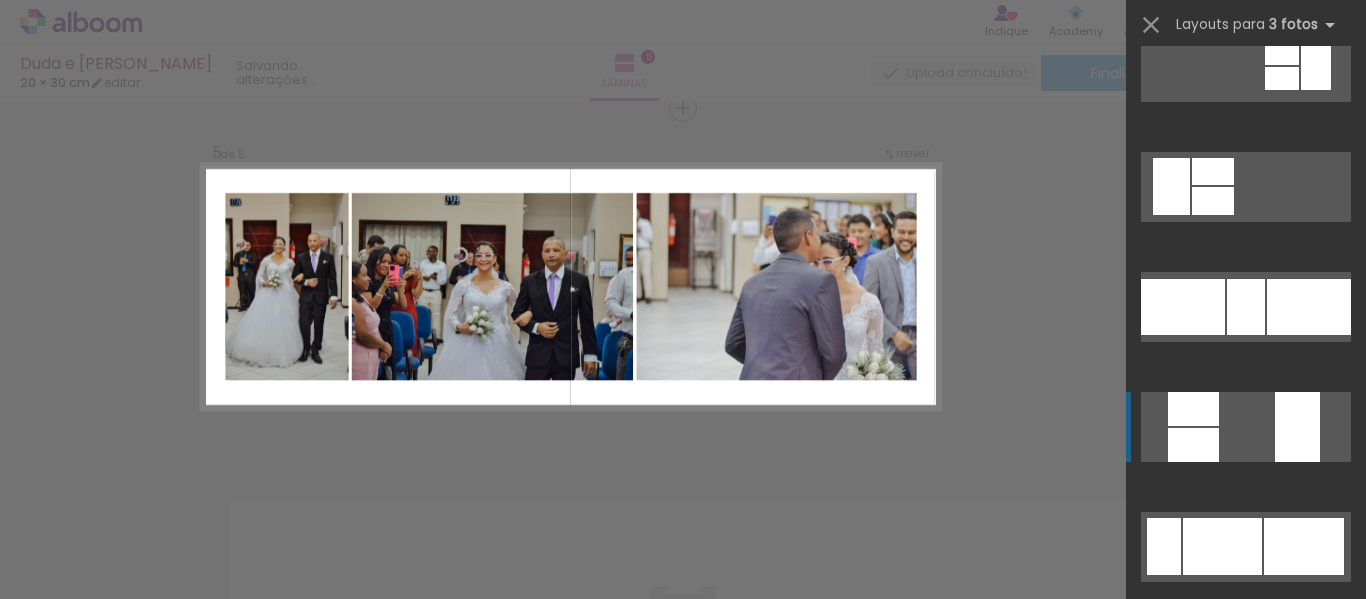 scroll, scrollTop: 500, scrollLeft: 0, axis: vertical 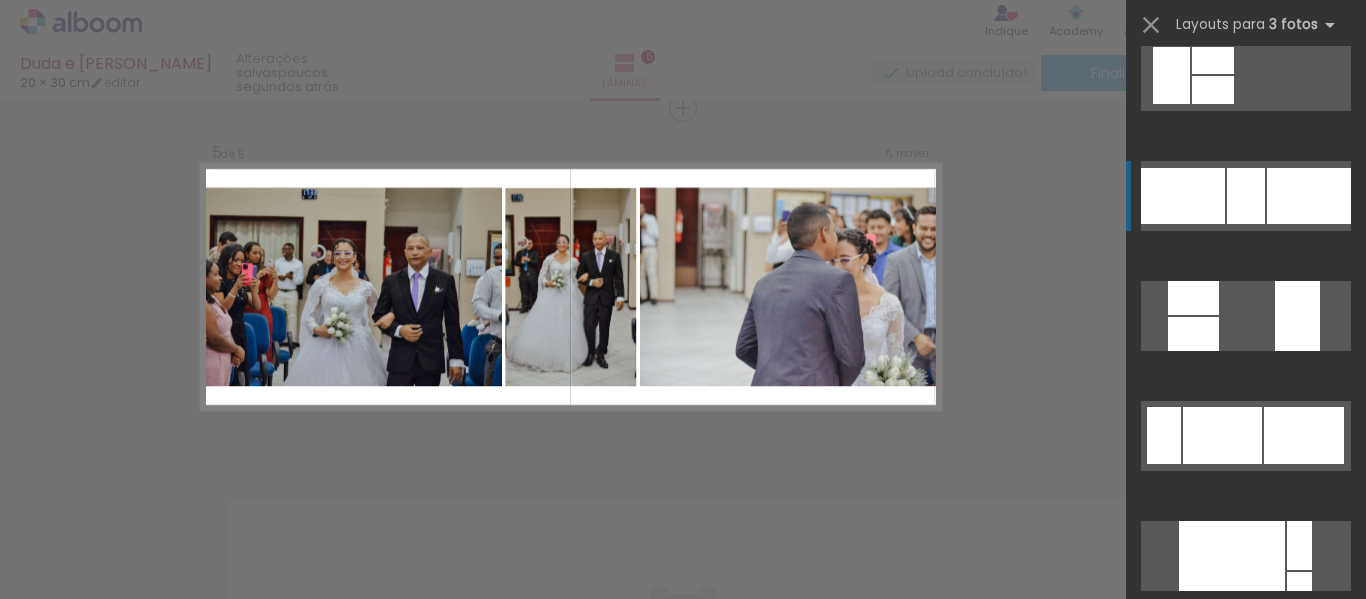click at bounding box center (1309, 196) 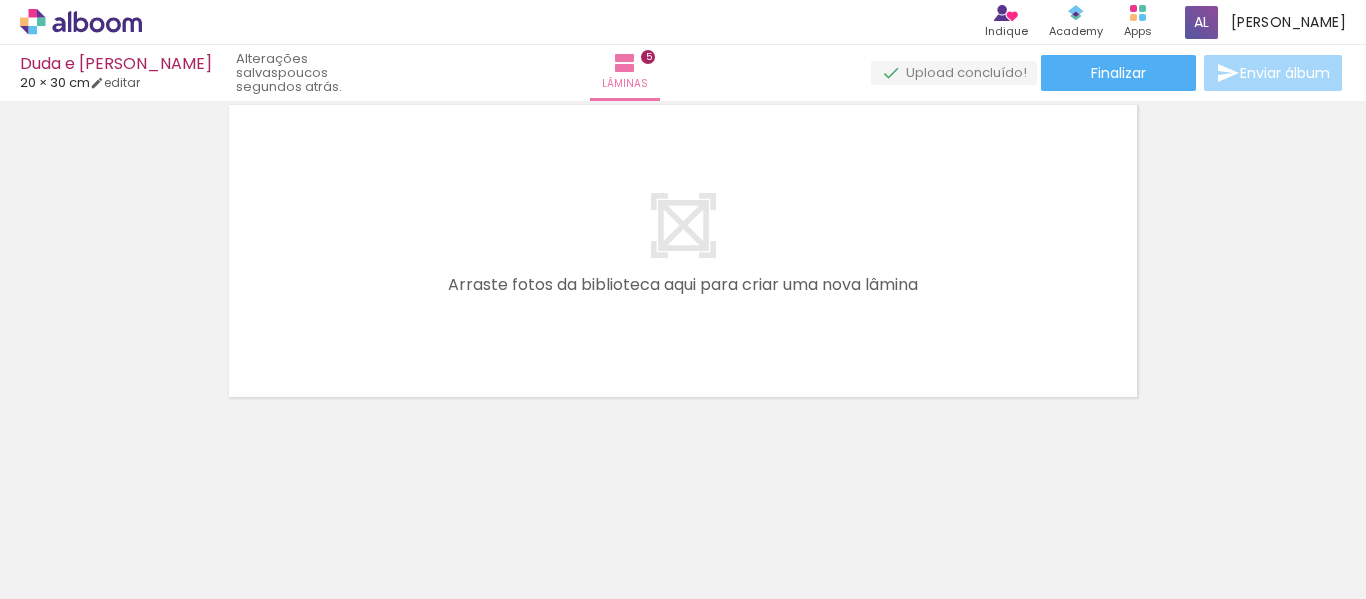 scroll, scrollTop: 1853, scrollLeft: 0, axis: vertical 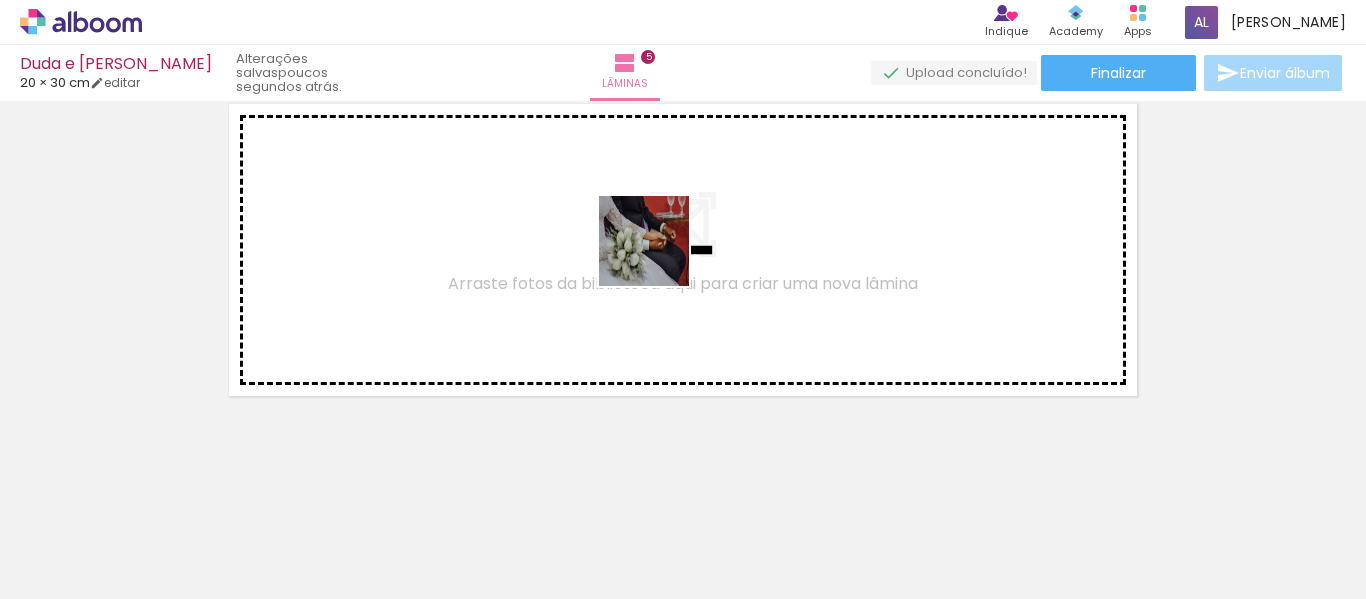 drag, startPoint x: 661, startPoint y: 261, endPoint x: 845, endPoint y: 528, distance: 324.2607 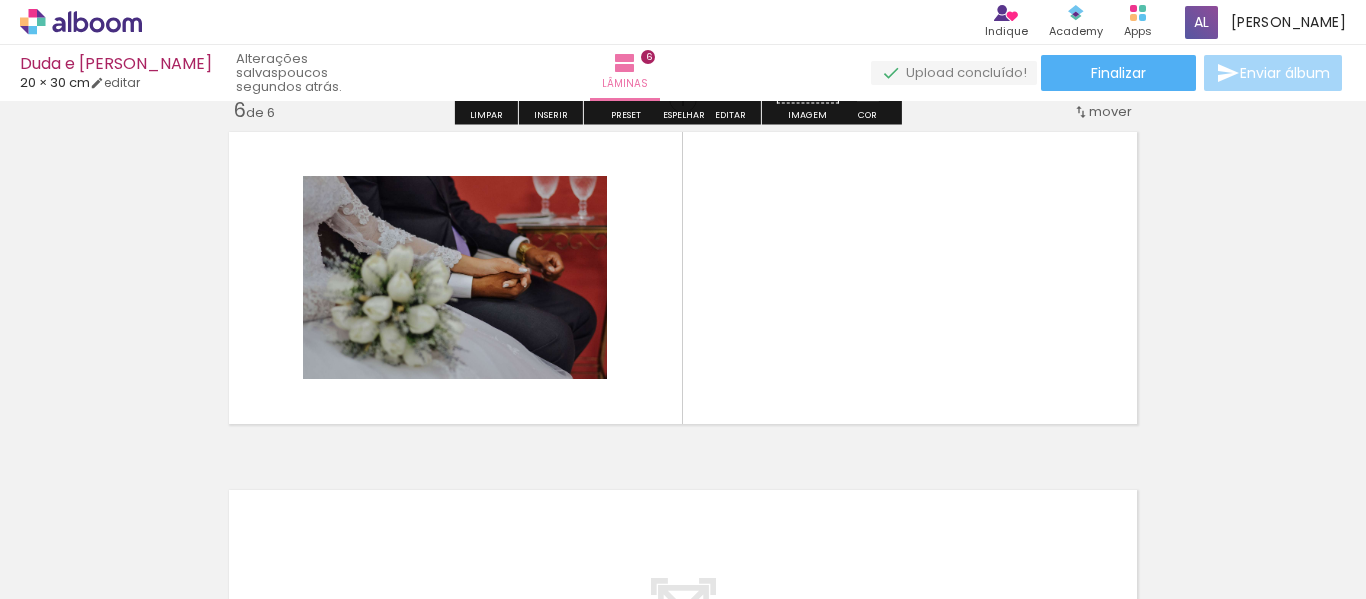 scroll, scrollTop: 1816, scrollLeft: 0, axis: vertical 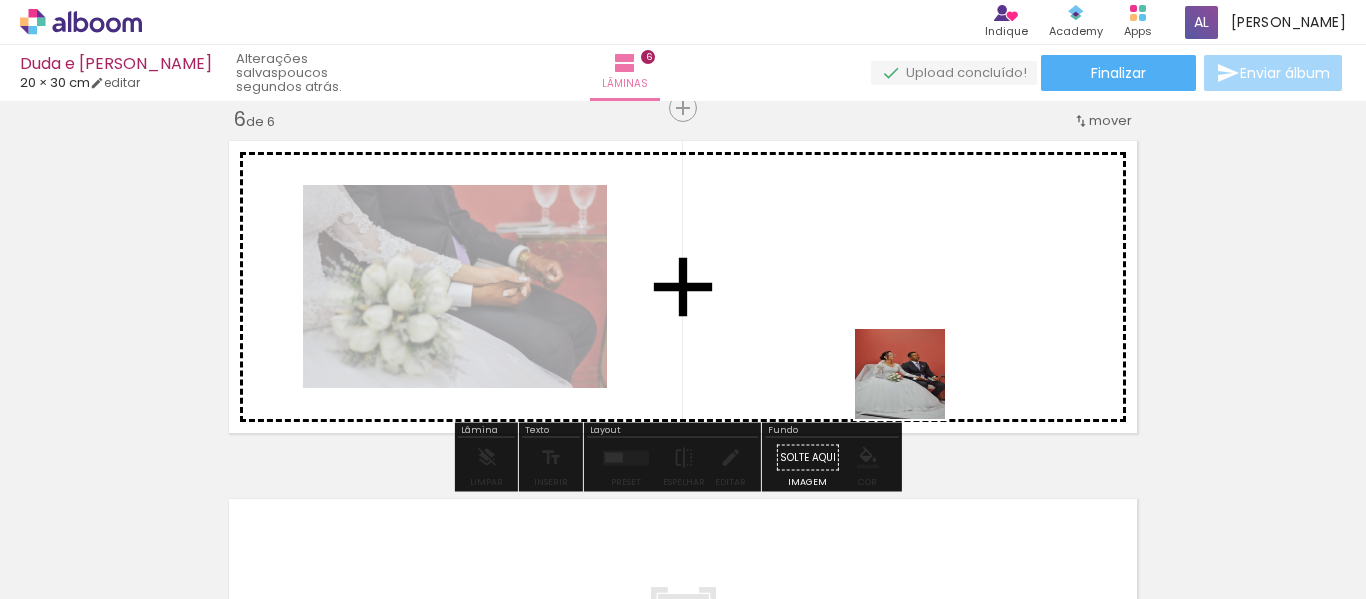 drag, startPoint x: 915, startPoint y: 389, endPoint x: 888, endPoint y: 347, distance: 49.92995 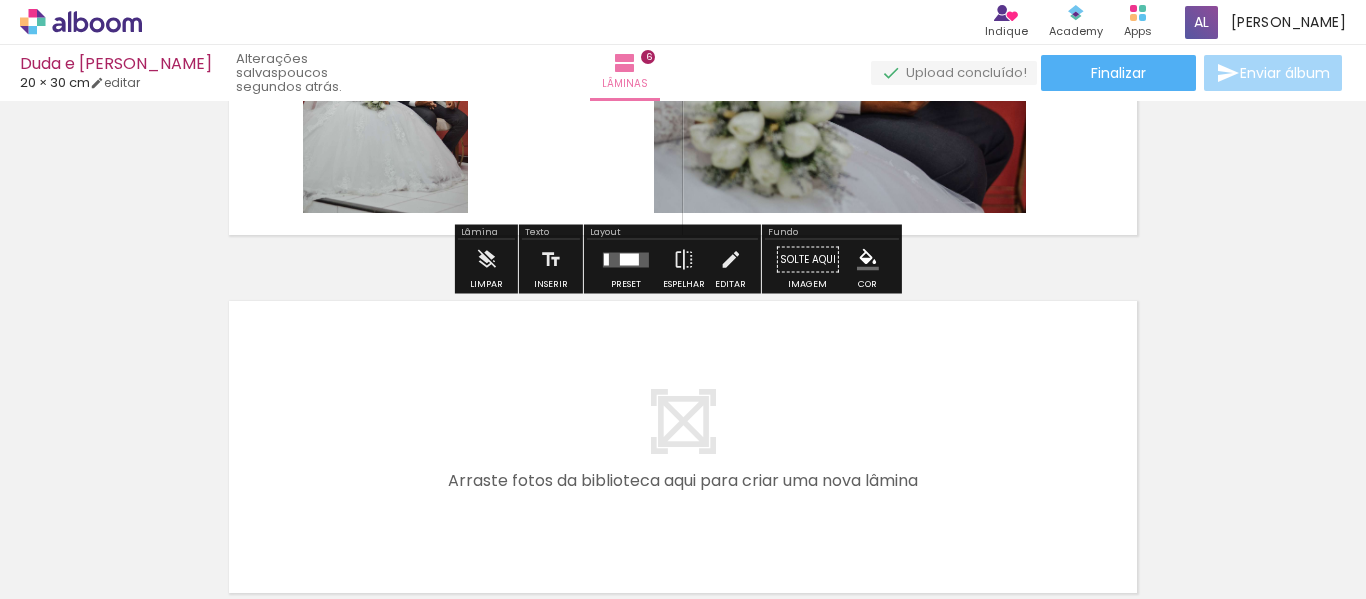 scroll, scrollTop: 2016, scrollLeft: 0, axis: vertical 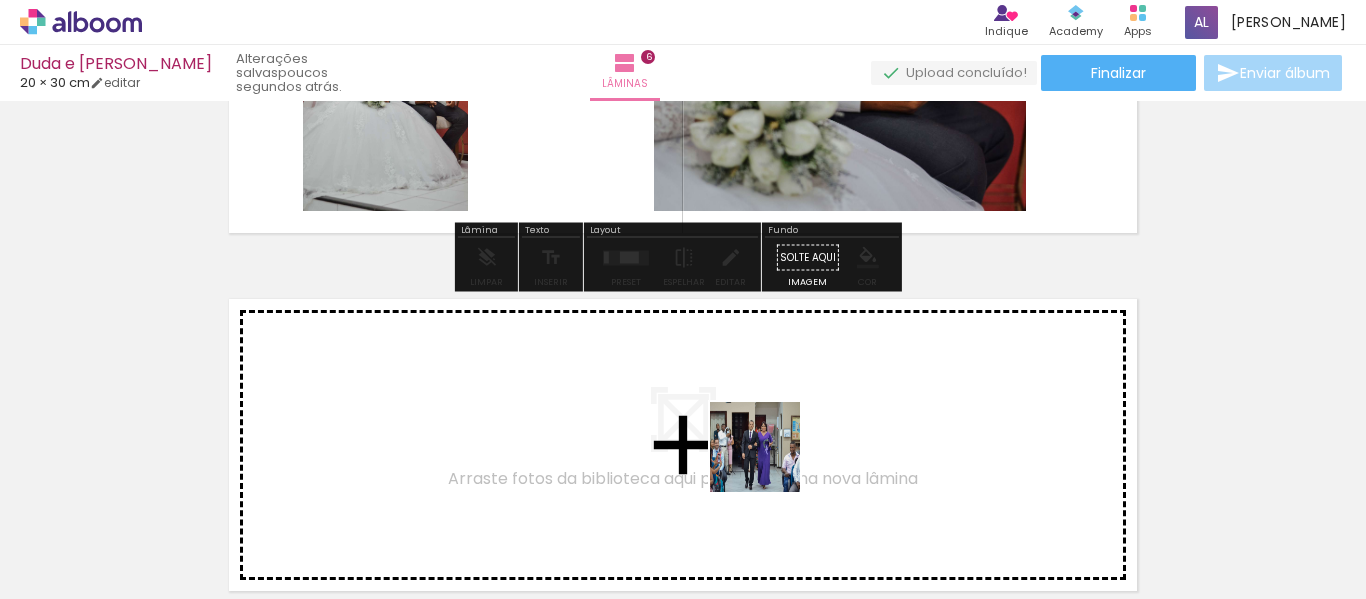 drag, startPoint x: 1045, startPoint y: 545, endPoint x: 1058, endPoint y: 545, distance: 13 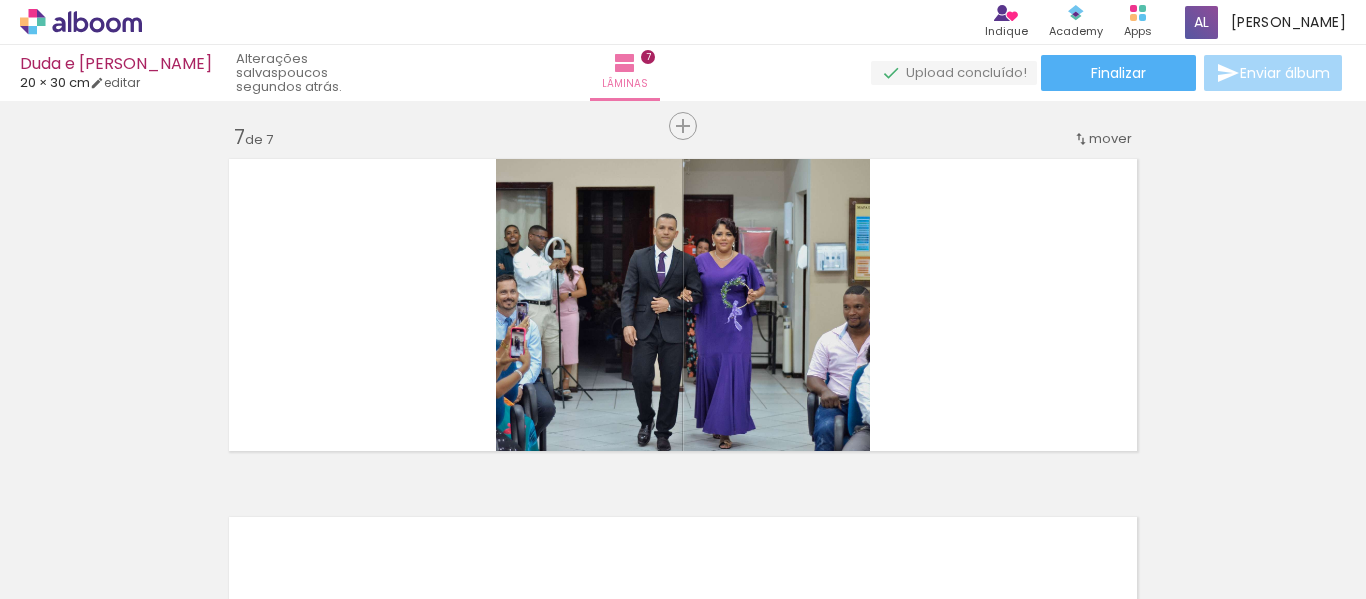 scroll, scrollTop: 2174, scrollLeft: 0, axis: vertical 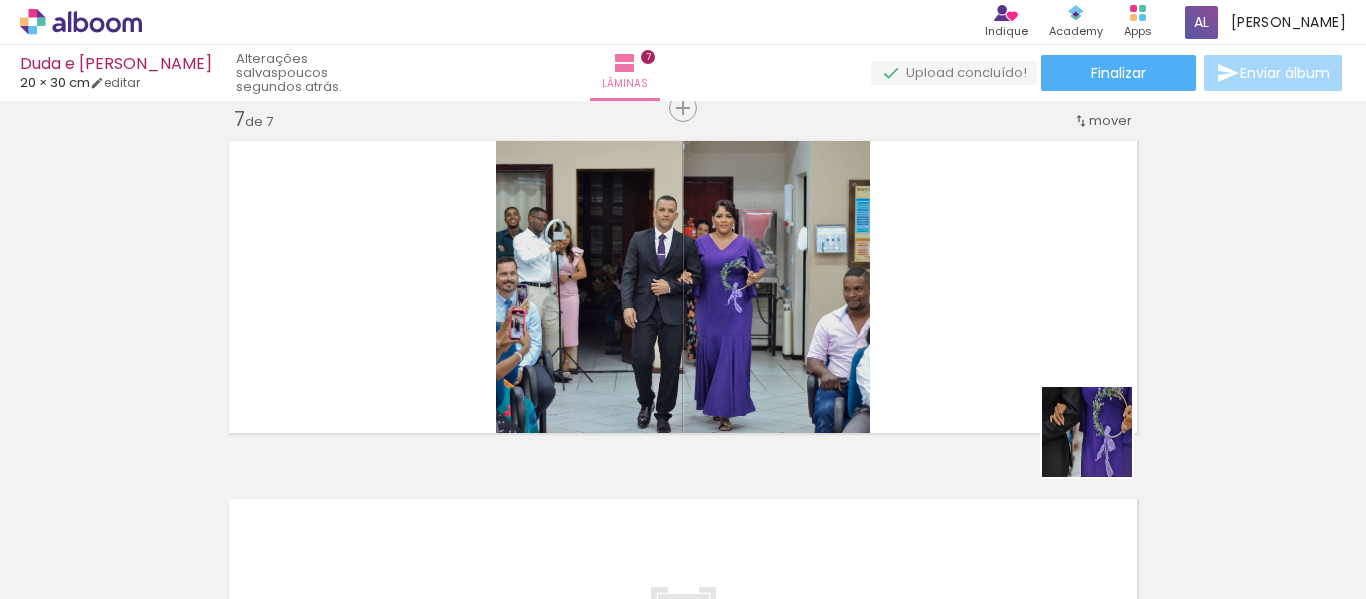 drag, startPoint x: 1102, startPoint y: 447, endPoint x: 1053, endPoint y: 374, distance: 87.92042 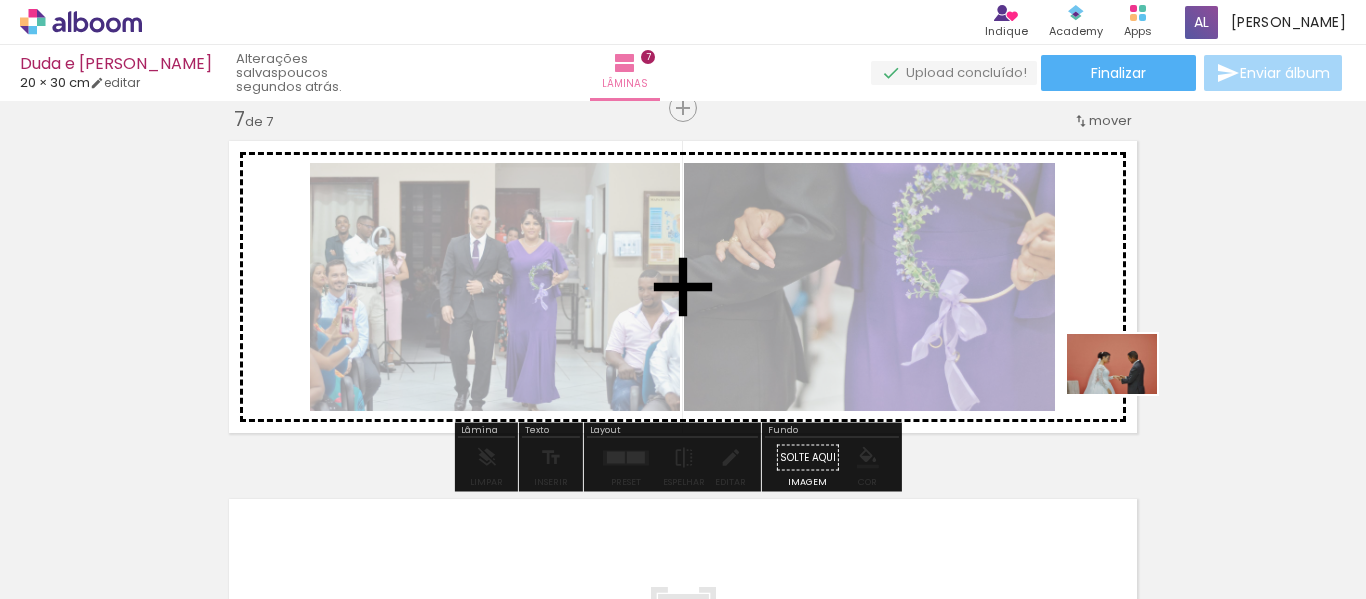 drag, startPoint x: 1269, startPoint y: 529, endPoint x: 1127, endPoint y: 394, distance: 195.9311 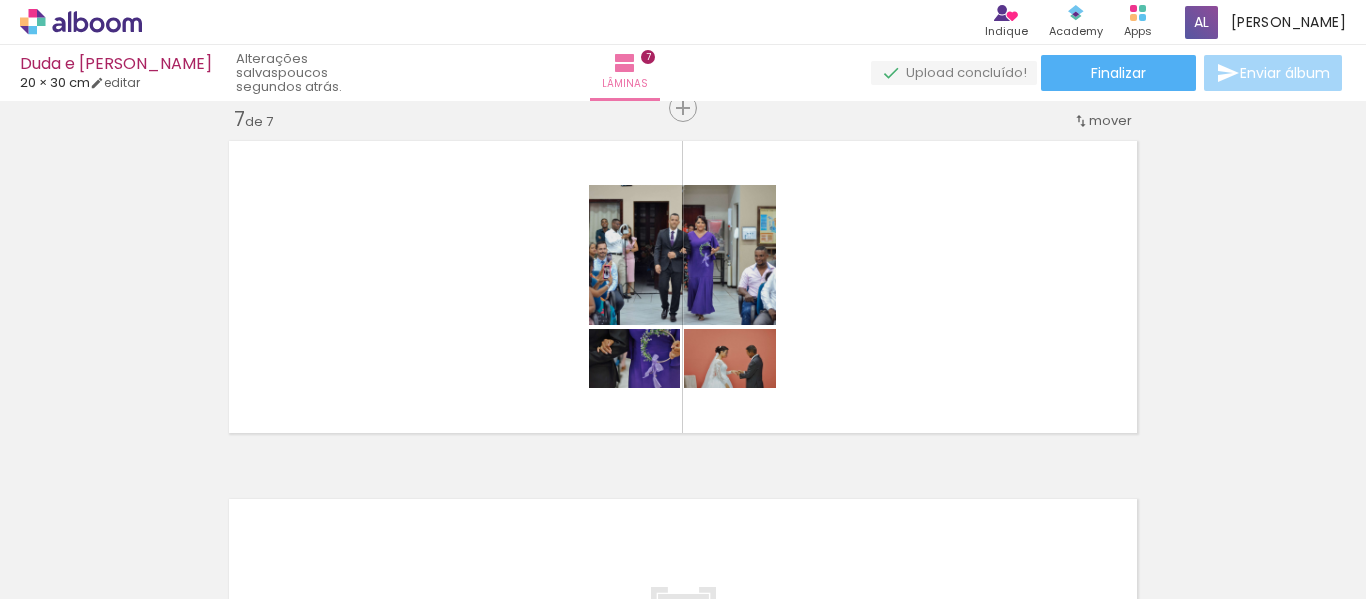 scroll, scrollTop: 0, scrollLeft: 2528, axis: horizontal 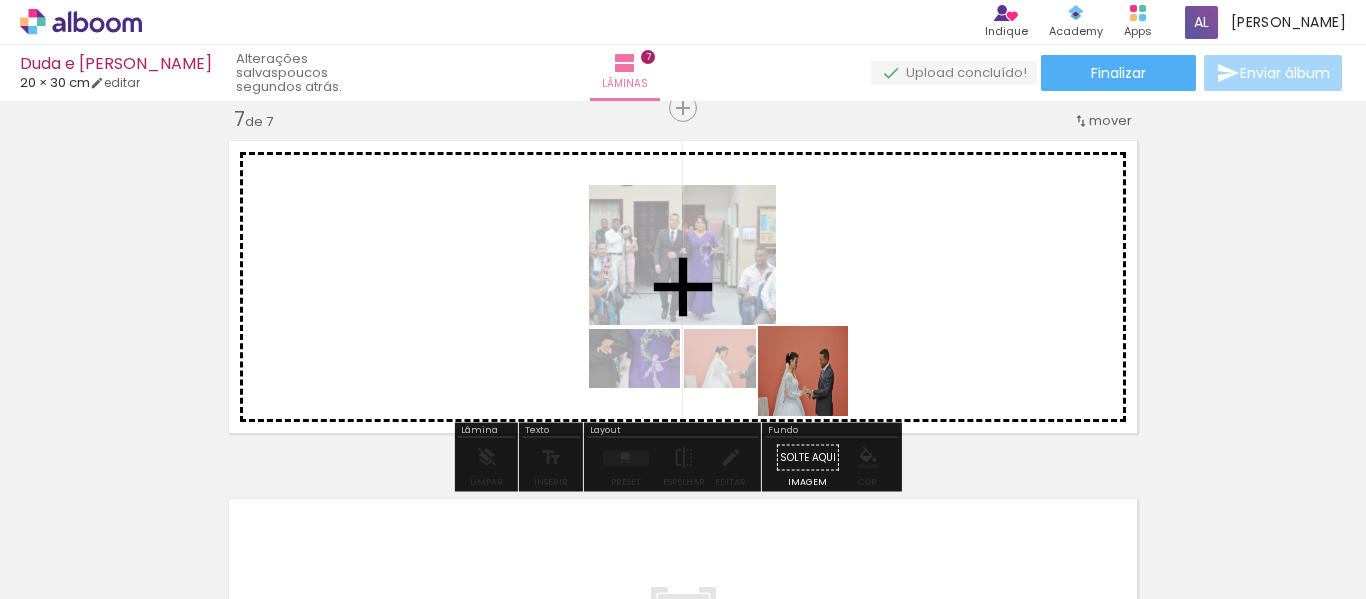 drag, startPoint x: 714, startPoint y: 534, endPoint x: 921, endPoint y: 311, distance: 304.26633 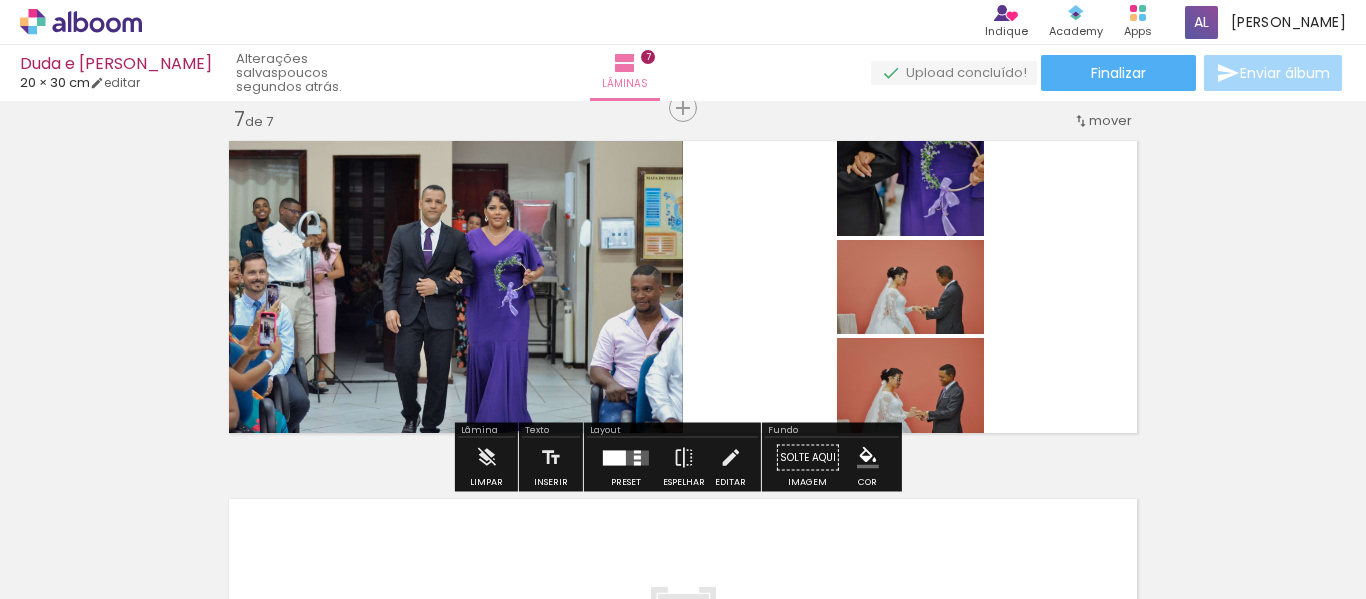 click at bounding box center [626, 457] 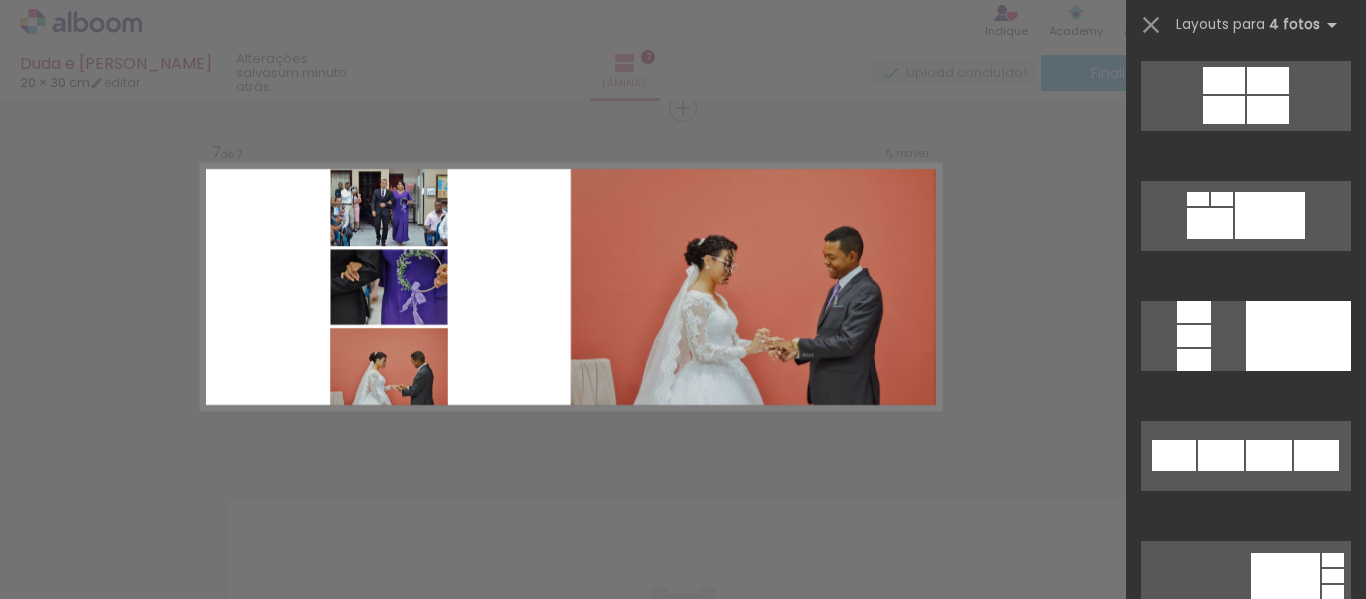 scroll, scrollTop: 1400, scrollLeft: 0, axis: vertical 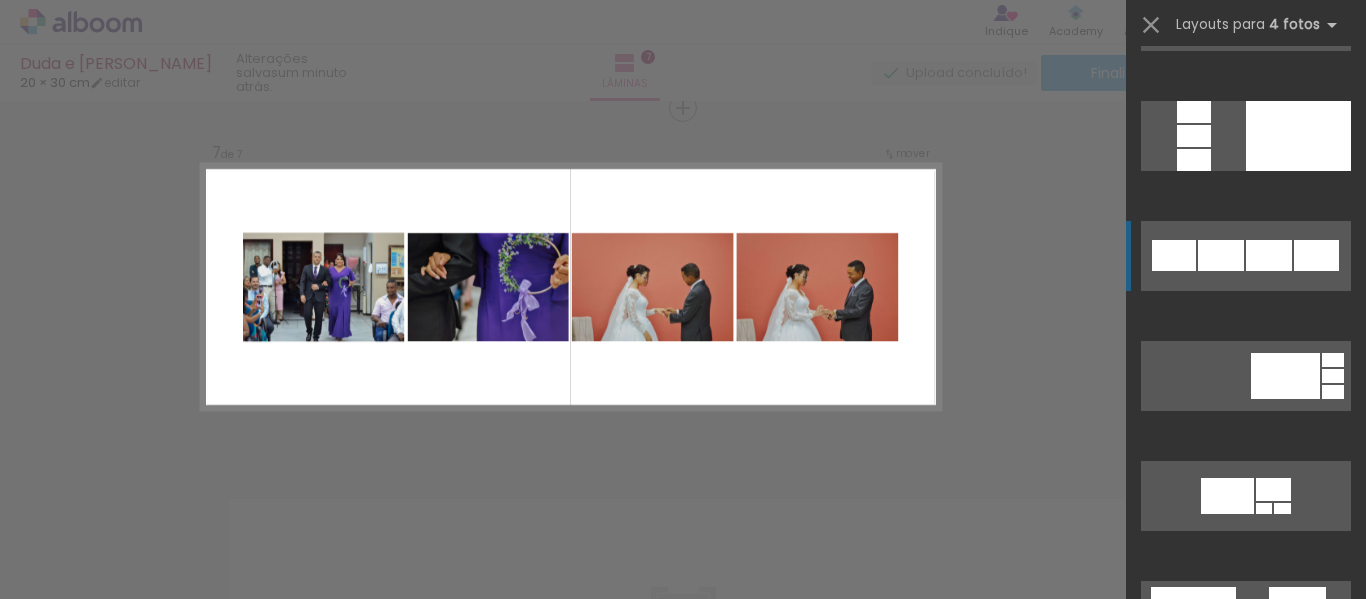 click at bounding box center (1316, 255) 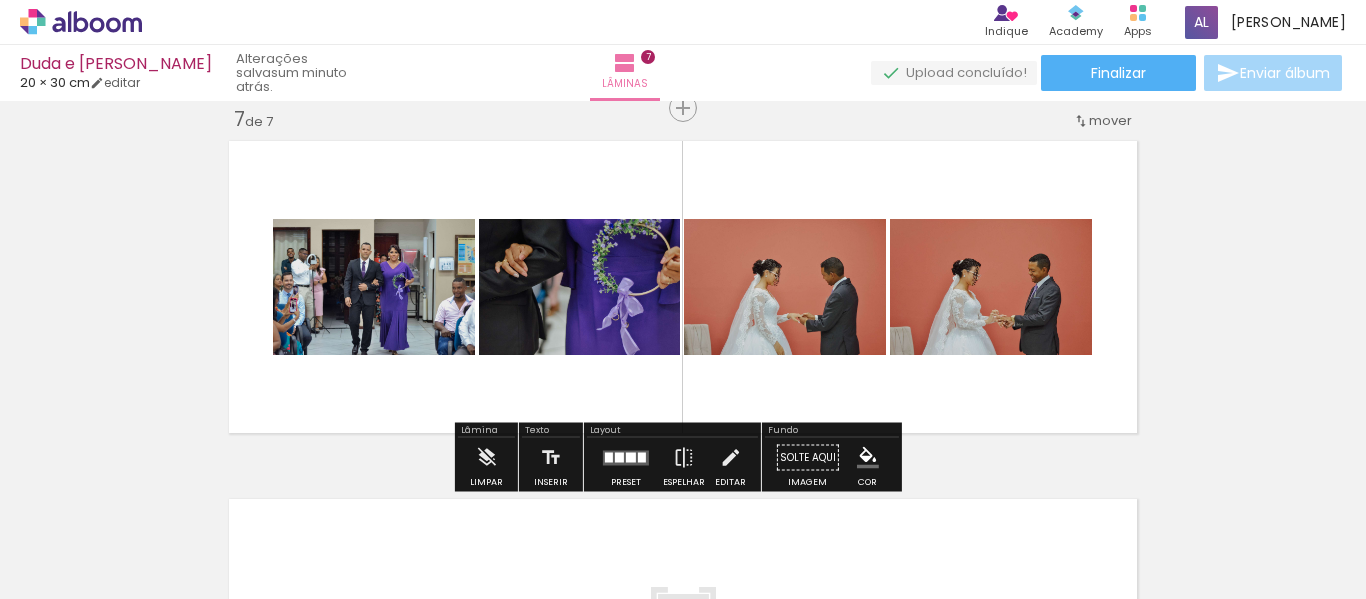 drag, startPoint x: 1261, startPoint y: 288, endPoint x: 1149, endPoint y: 299, distance: 112.53888 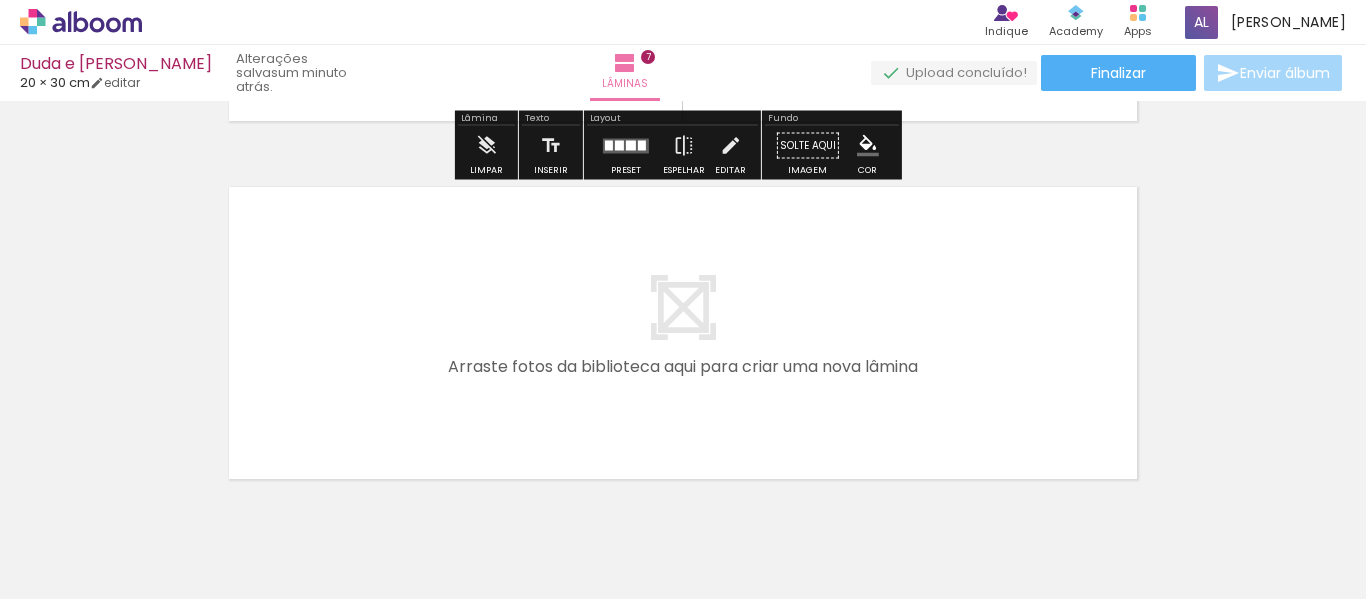 scroll, scrollTop: 2569, scrollLeft: 0, axis: vertical 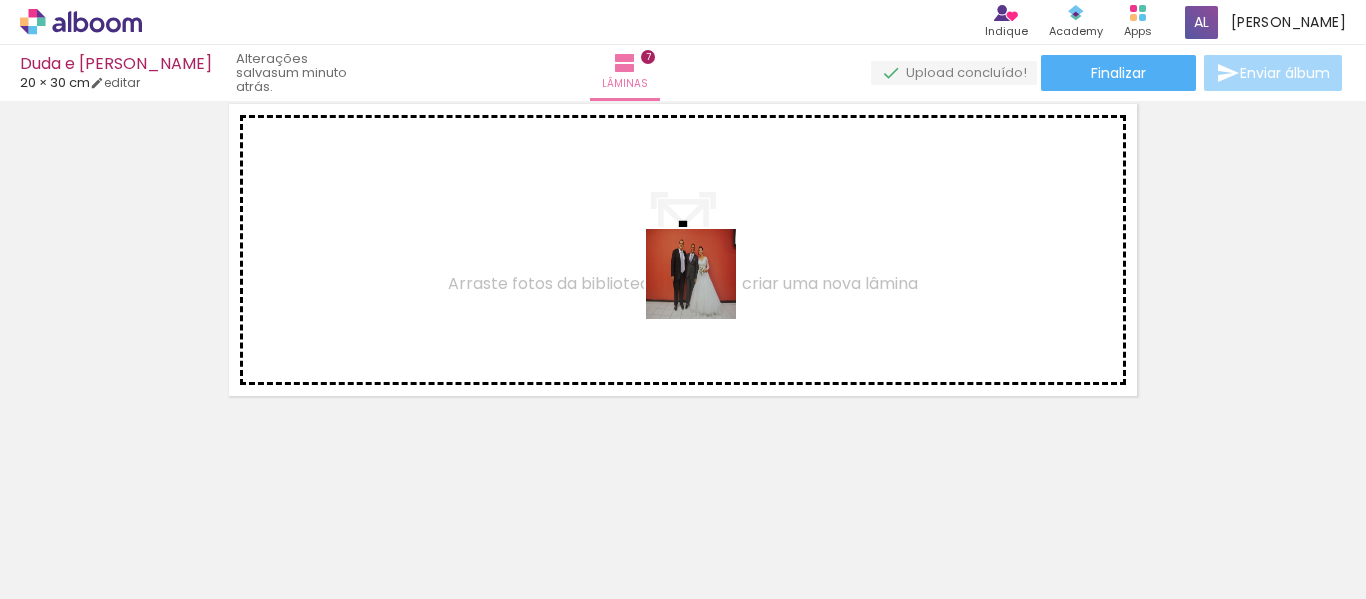 drag, startPoint x: 793, startPoint y: 501, endPoint x: 847, endPoint y: 505, distance: 54.147945 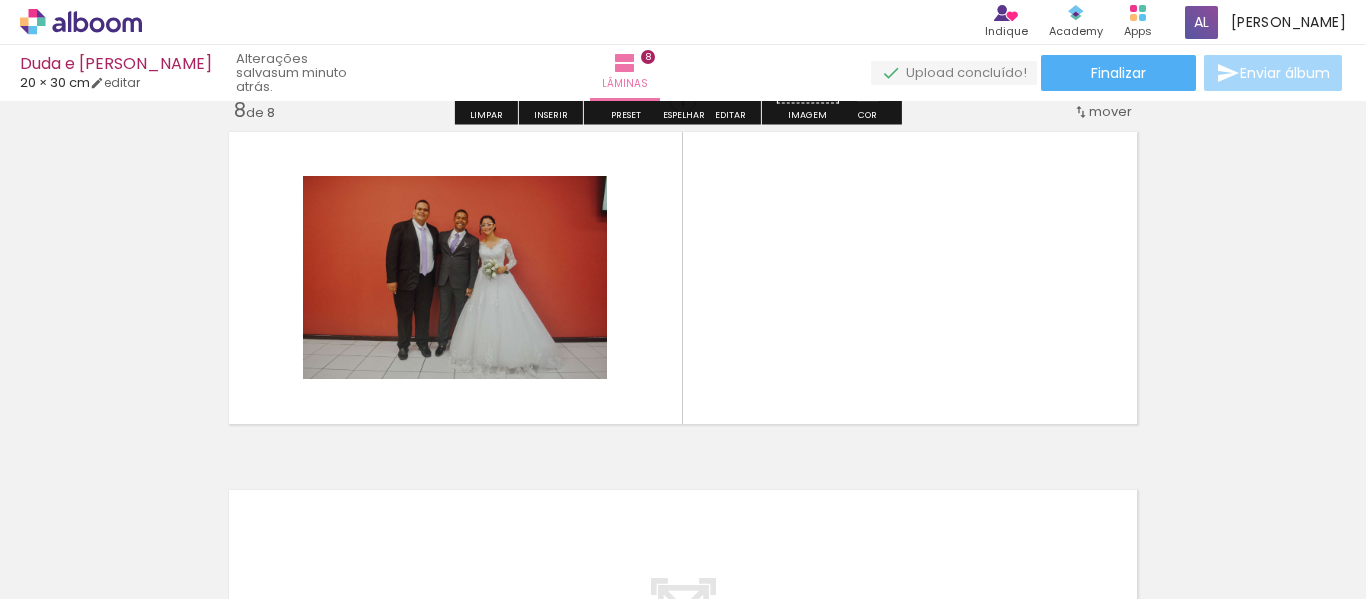 scroll, scrollTop: 2532, scrollLeft: 0, axis: vertical 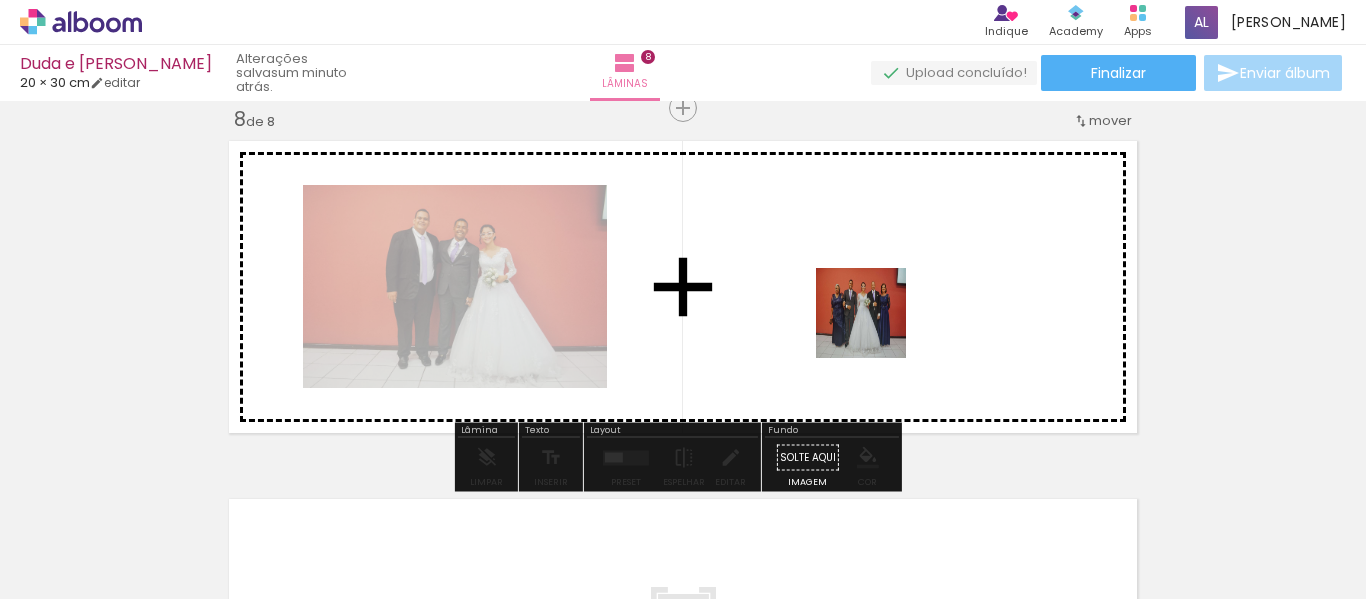 drag, startPoint x: 920, startPoint y: 538, endPoint x: 876, endPoint y: 328, distance: 214.56001 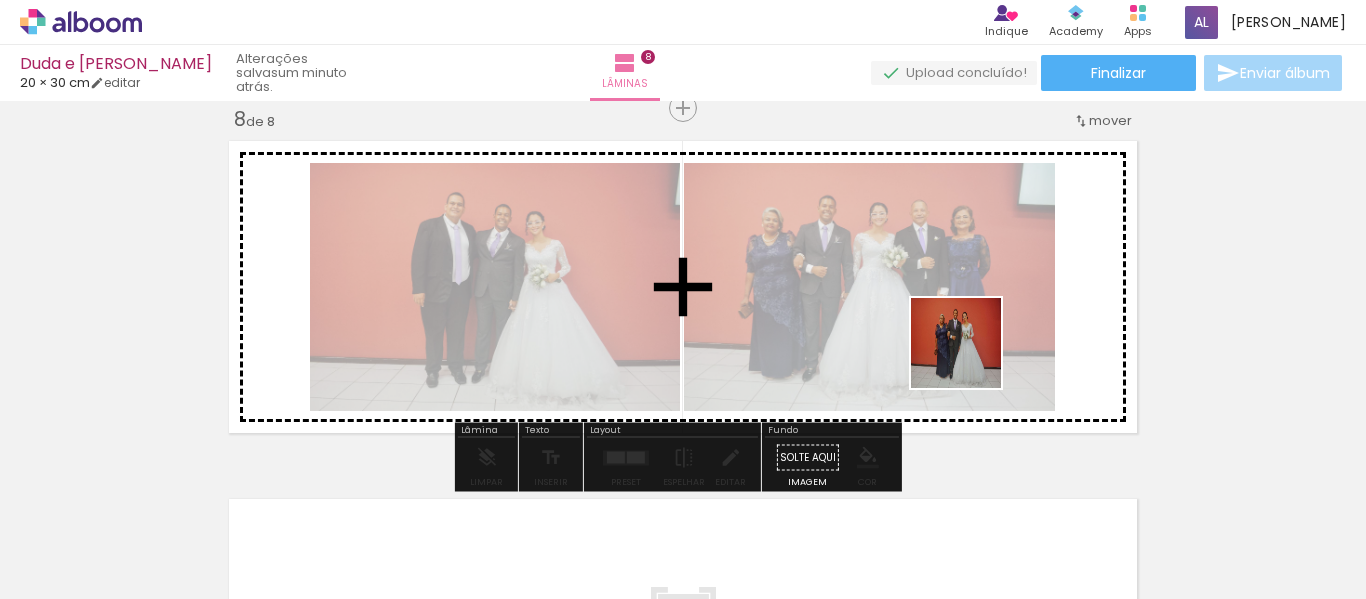 drag, startPoint x: 985, startPoint y: 404, endPoint x: 1078, endPoint y: 555, distance: 177.34148 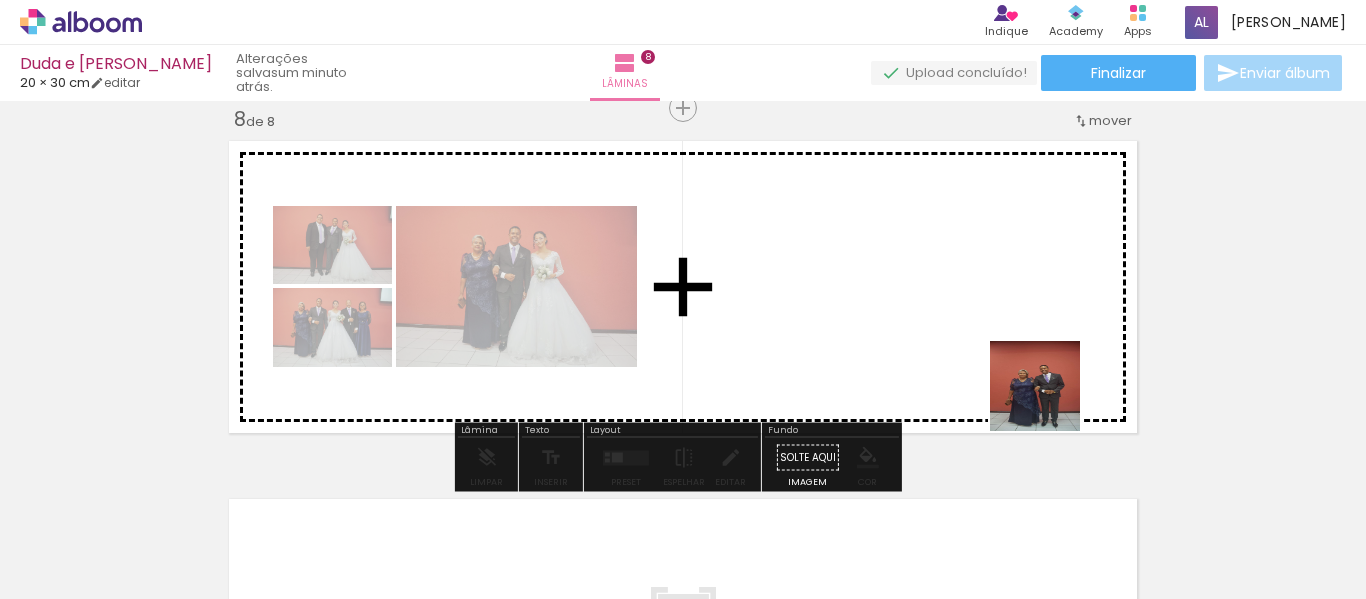 drag, startPoint x: 1146, startPoint y: 554, endPoint x: 1066, endPoint y: 458, distance: 124.964 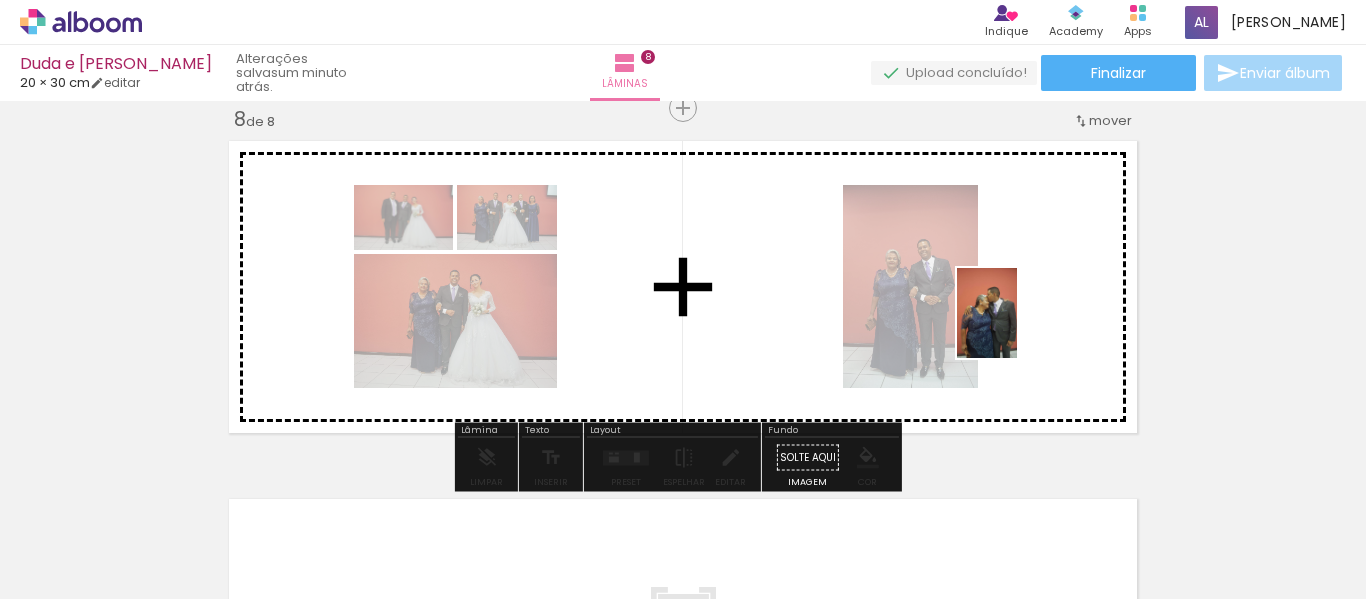 drag, startPoint x: 1210, startPoint y: 494, endPoint x: 684, endPoint y: 581, distance: 533.1463 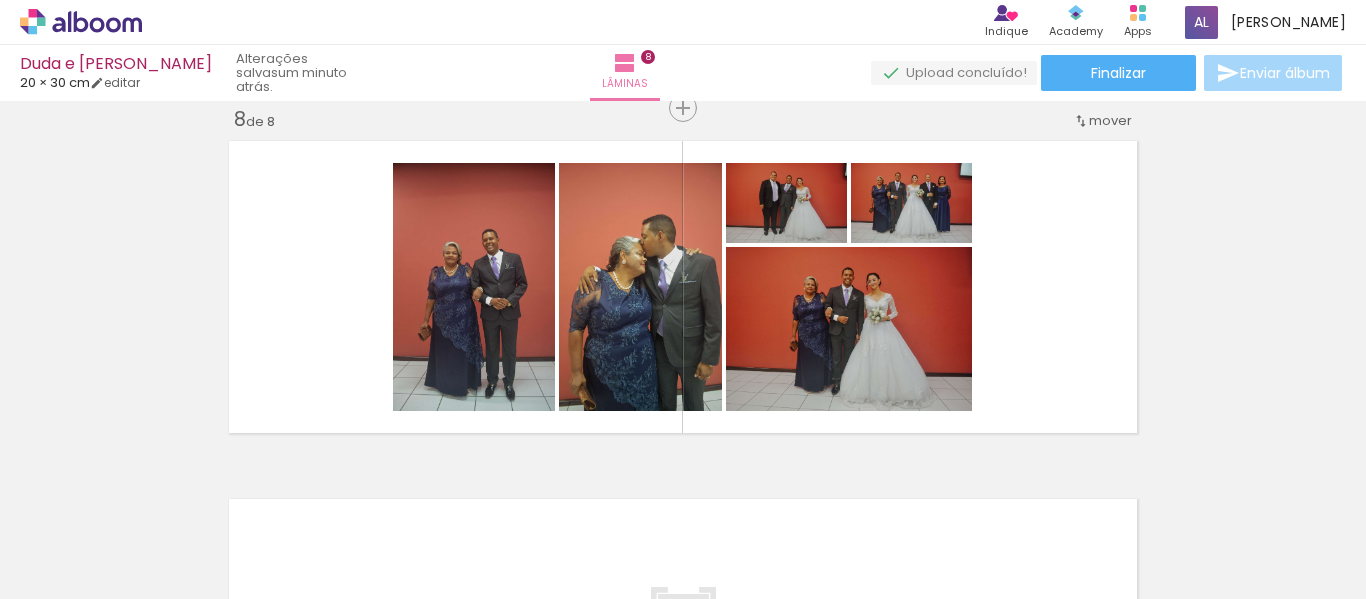 scroll, scrollTop: 0, scrollLeft: 3248, axis: horizontal 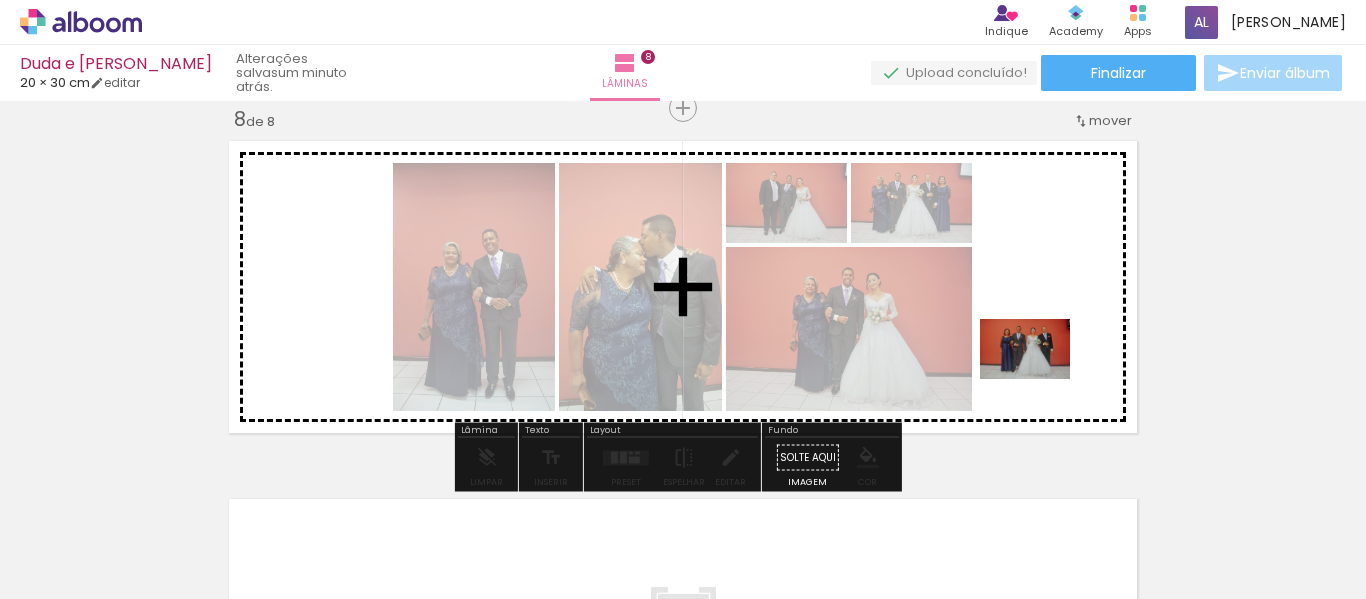 drag, startPoint x: 685, startPoint y: 548, endPoint x: 1038, endPoint y: 374, distance: 393.55432 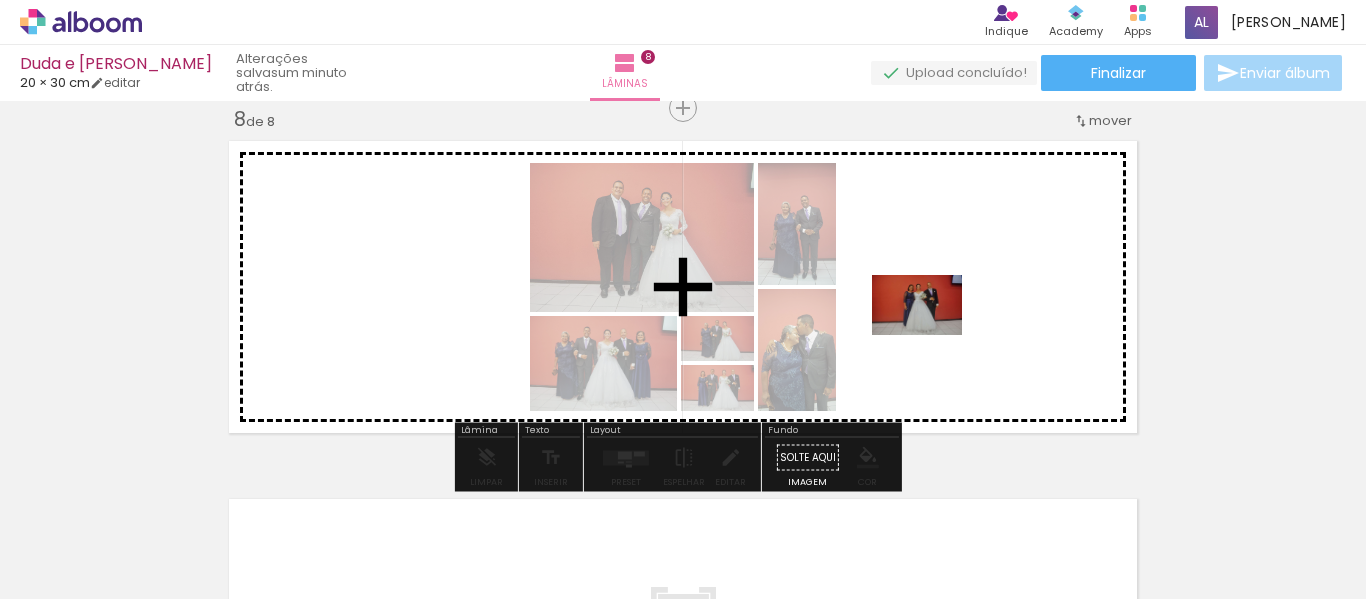 drag, startPoint x: 775, startPoint y: 524, endPoint x: 922, endPoint y: 394, distance: 196.2371 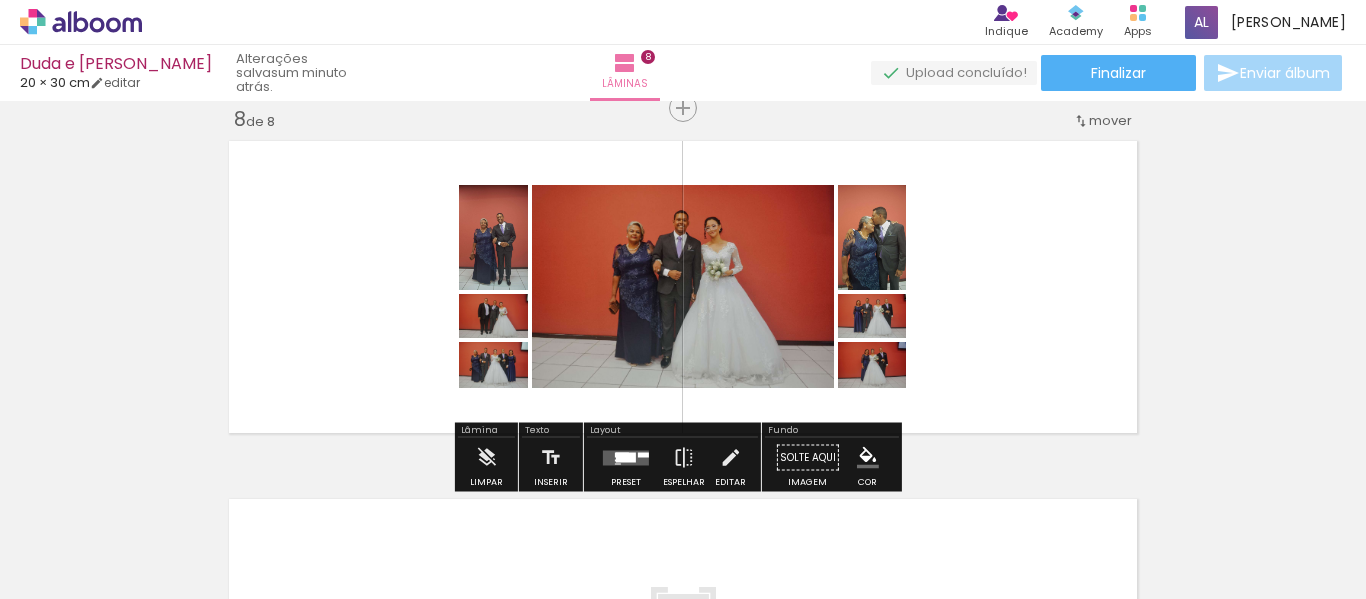 click at bounding box center [626, 457] 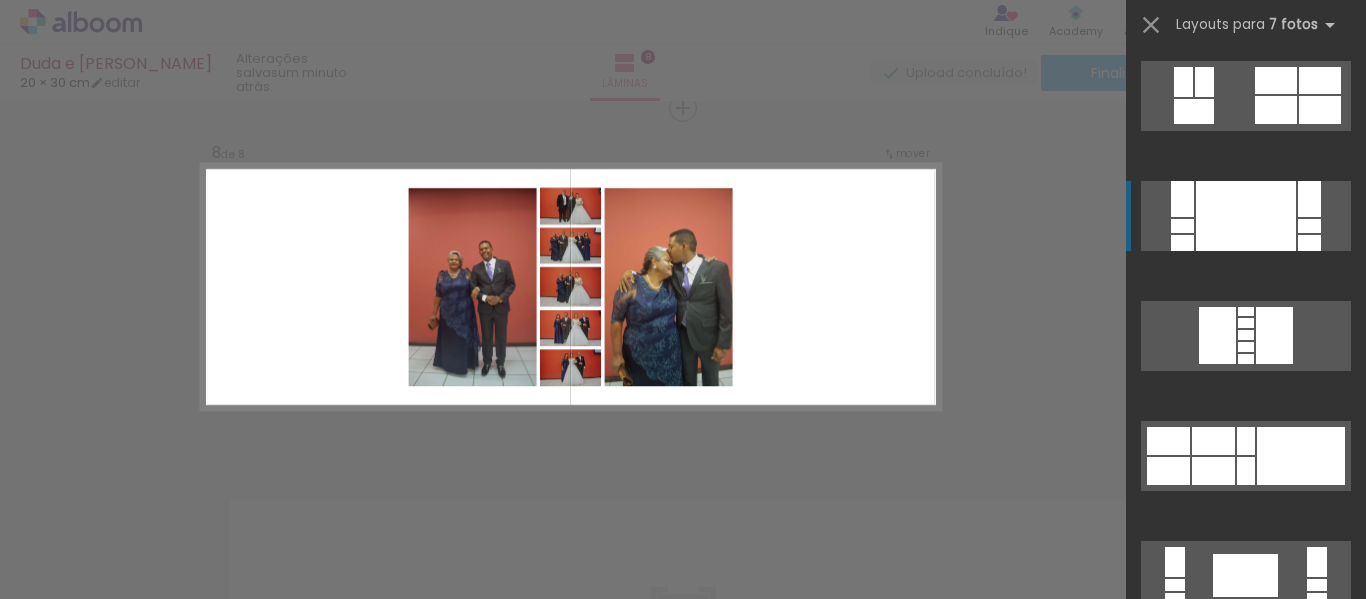 scroll, scrollTop: 800, scrollLeft: 0, axis: vertical 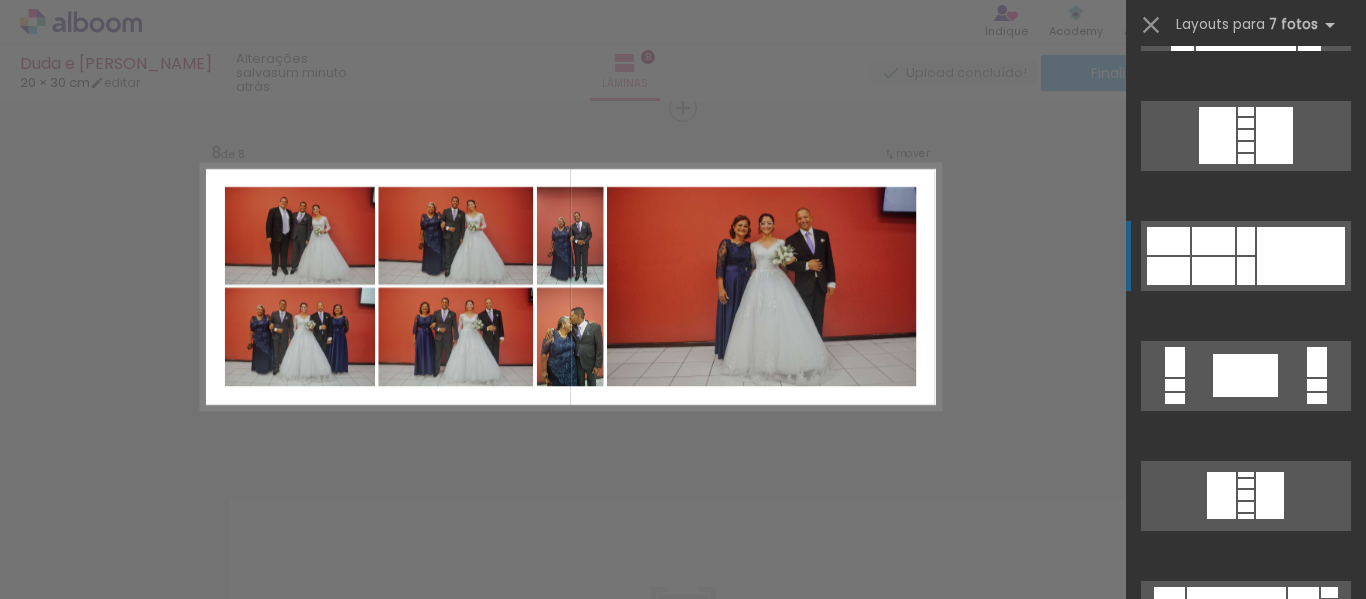 click at bounding box center (1246, 147) 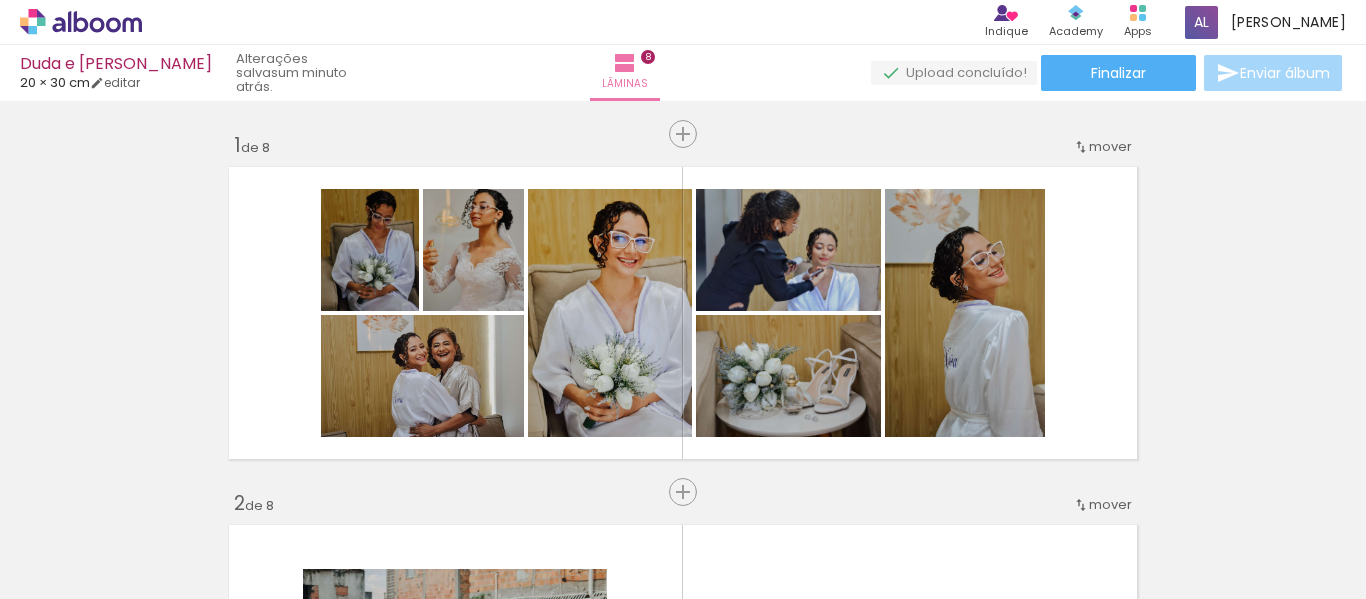 scroll, scrollTop: 0, scrollLeft: 0, axis: both 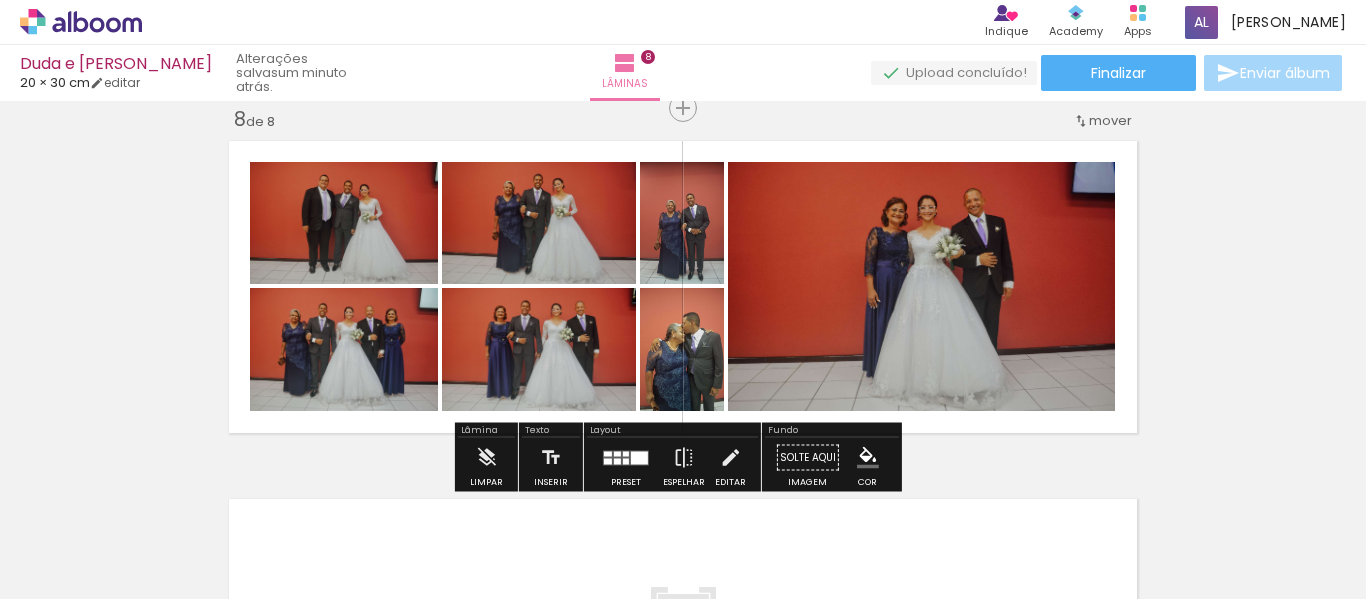 click on "Inserir lâmina 1  de 8  Inserir lâmina 2  de 8  Inserir lâmina 3  de 8  Inserir lâmina 4  de 8  Inserir lâmina 5  de 8  Inserir lâmina 6  de 8  Inserir lâmina 7  de 8  Inserir lâmina 8  de 8" at bounding box center (683, -813) 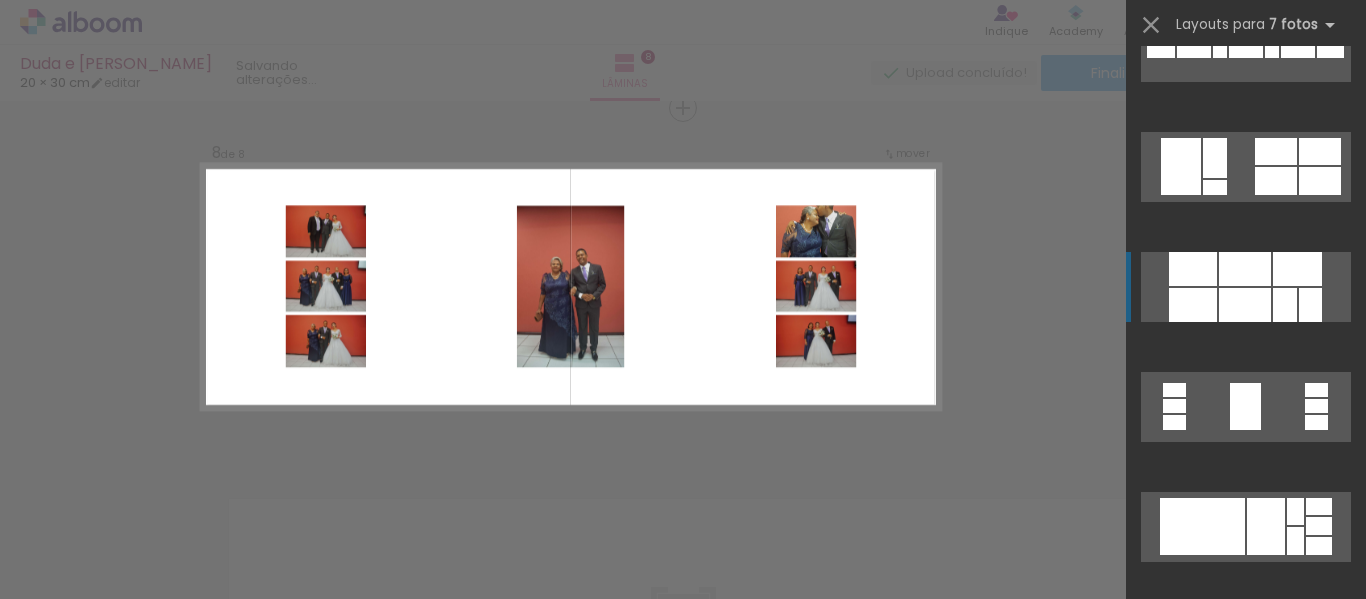 scroll, scrollTop: 1760, scrollLeft: 0, axis: vertical 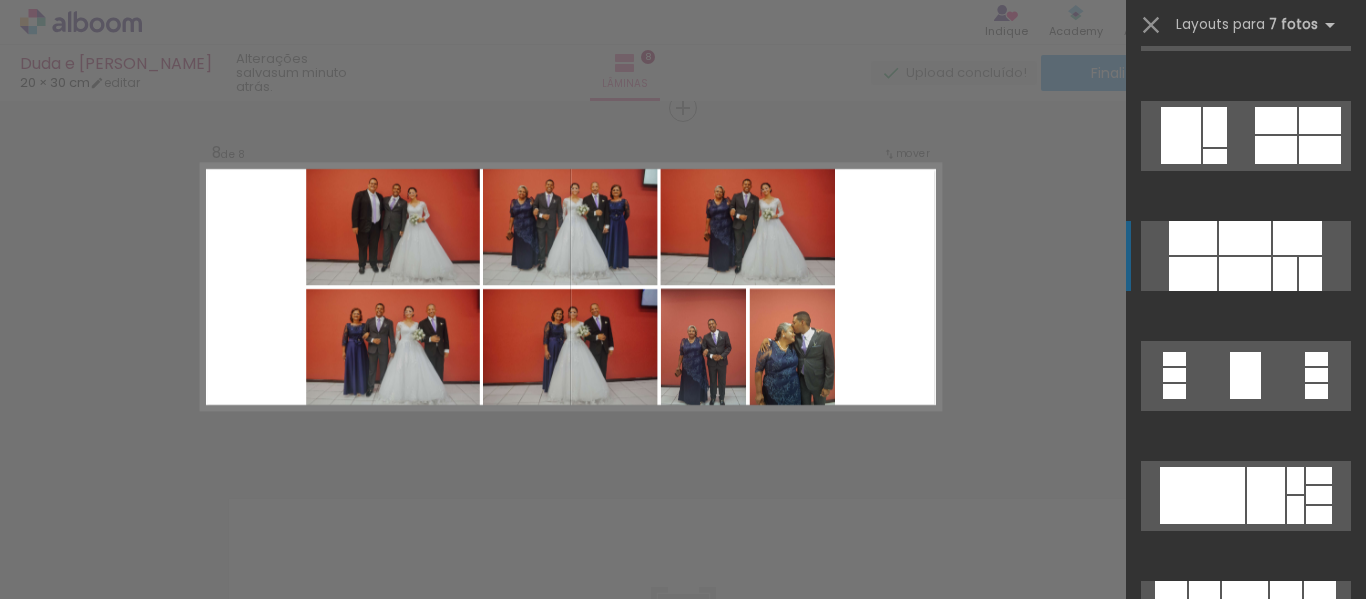 click at bounding box center (1285, 274) 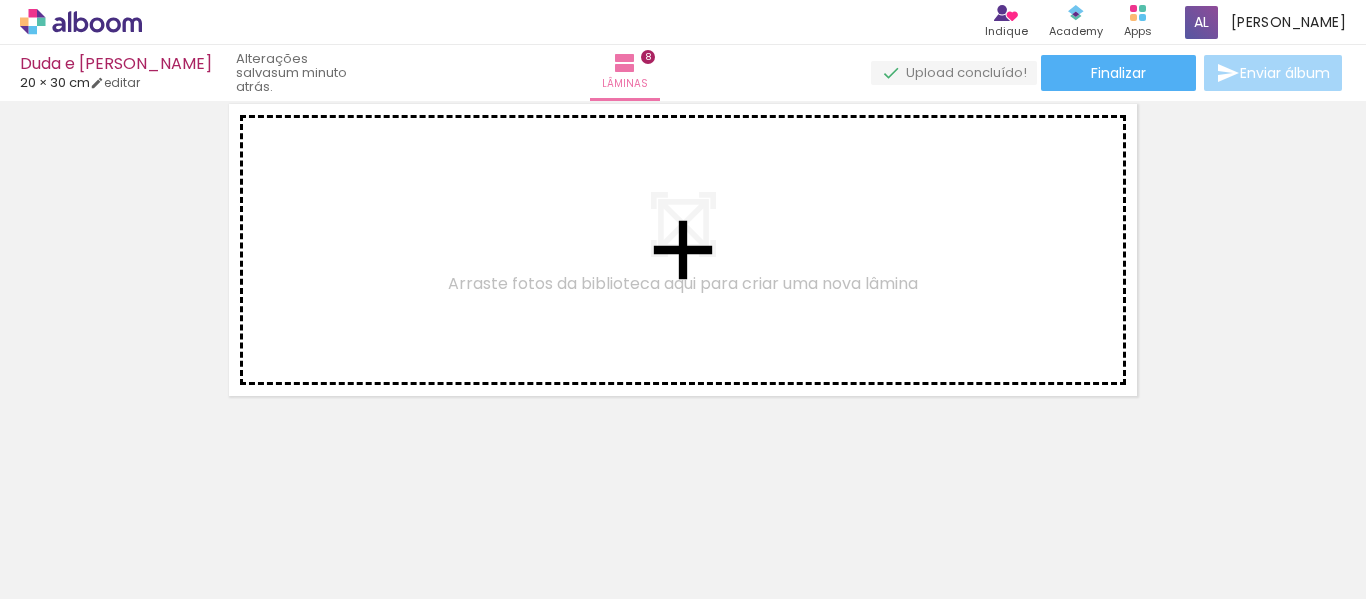drag, startPoint x: 464, startPoint y: 221, endPoint x: 539, endPoint y: 255, distance: 82.346825 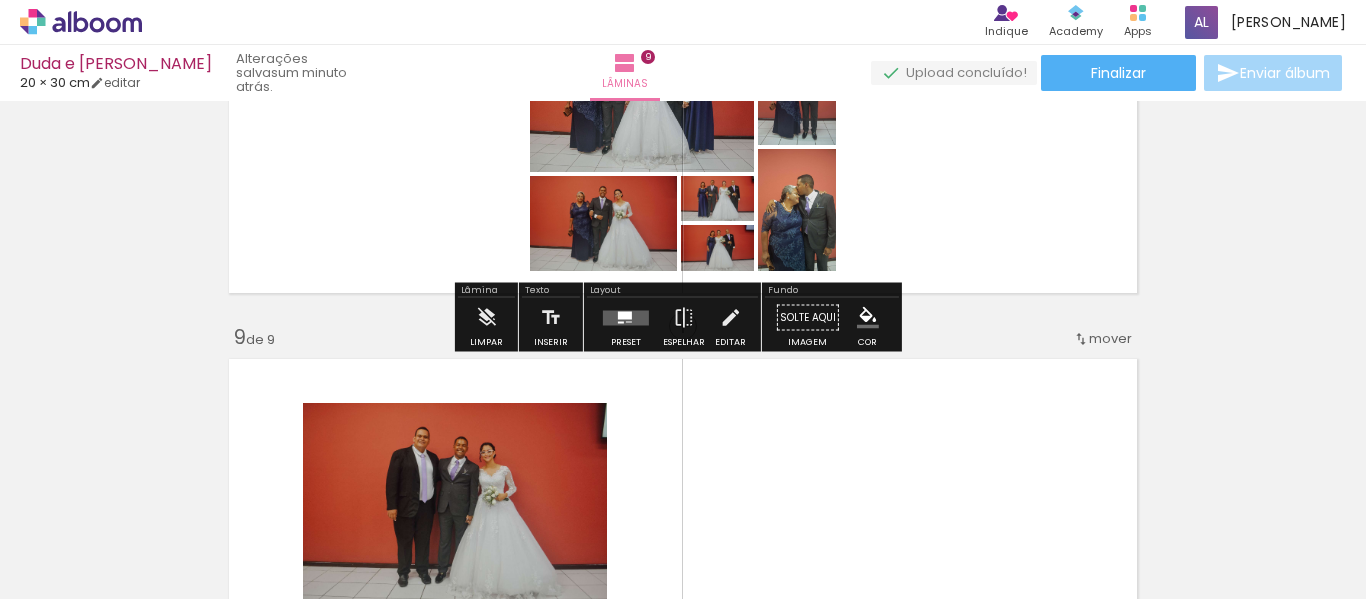 scroll, scrollTop: 2690, scrollLeft: 0, axis: vertical 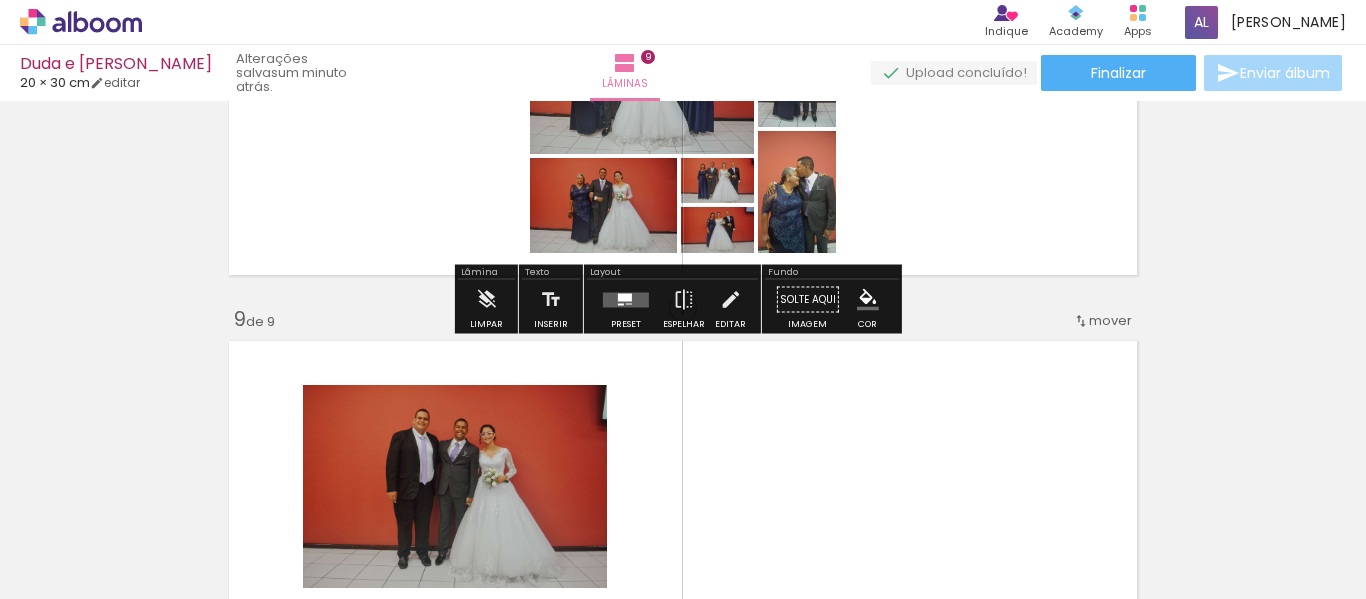 click at bounding box center (625, 297) 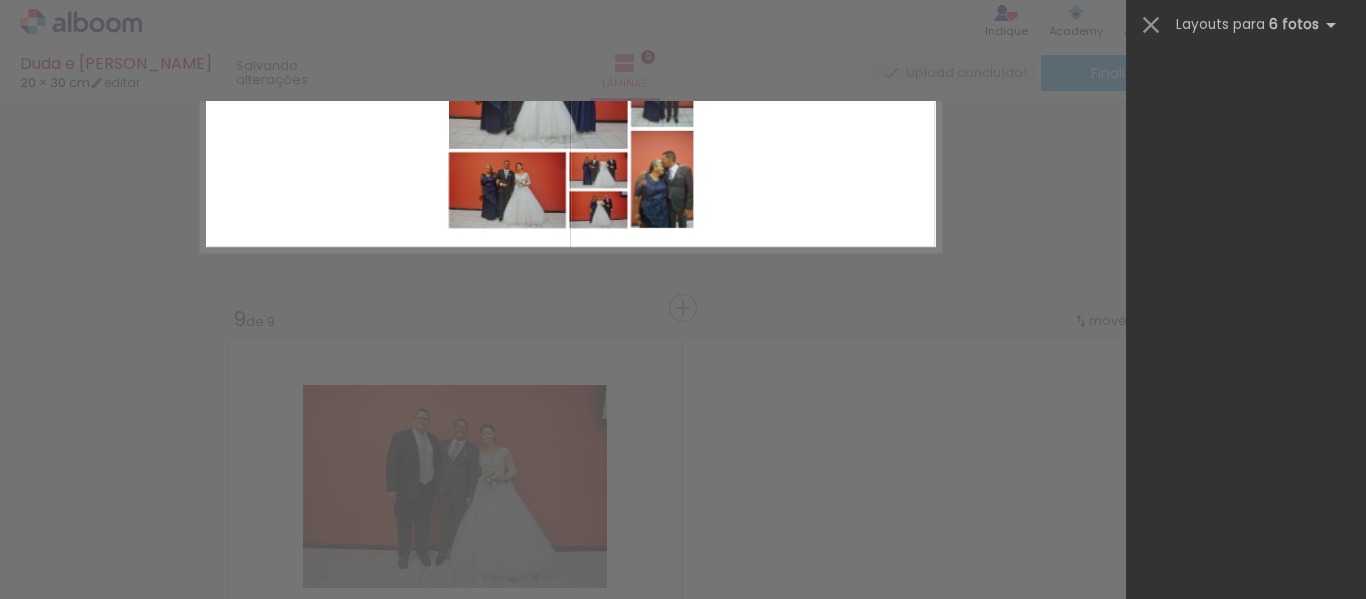 scroll, scrollTop: 0, scrollLeft: 0, axis: both 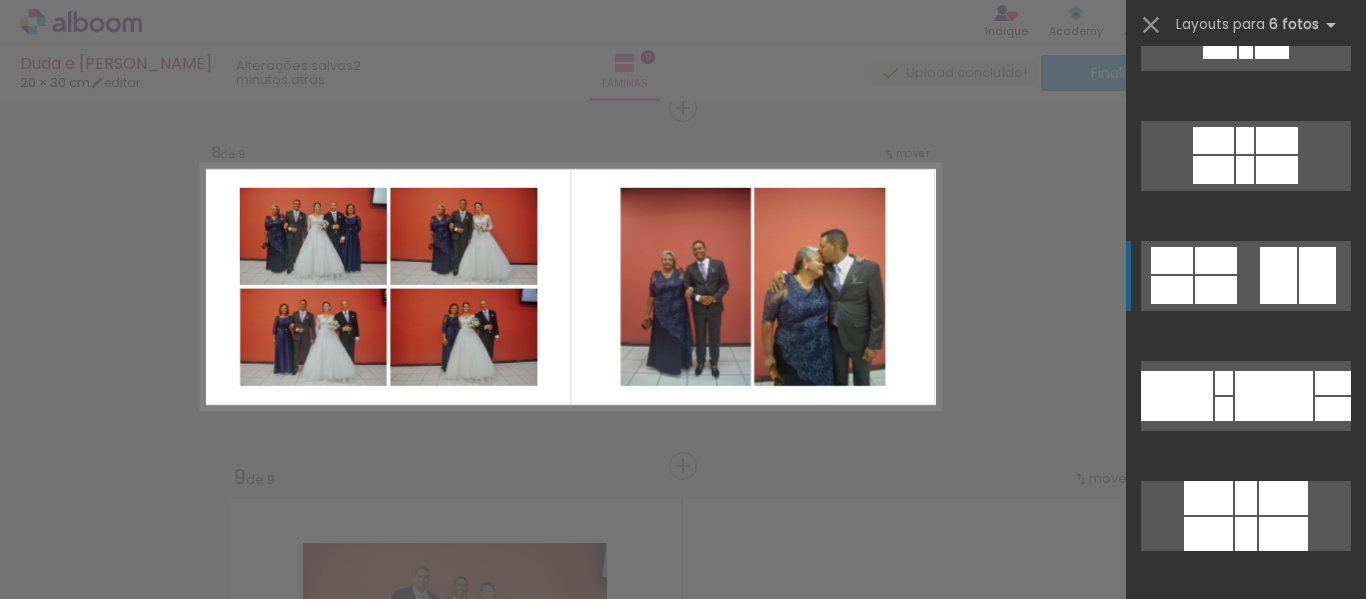 click at bounding box center [1246, 156] 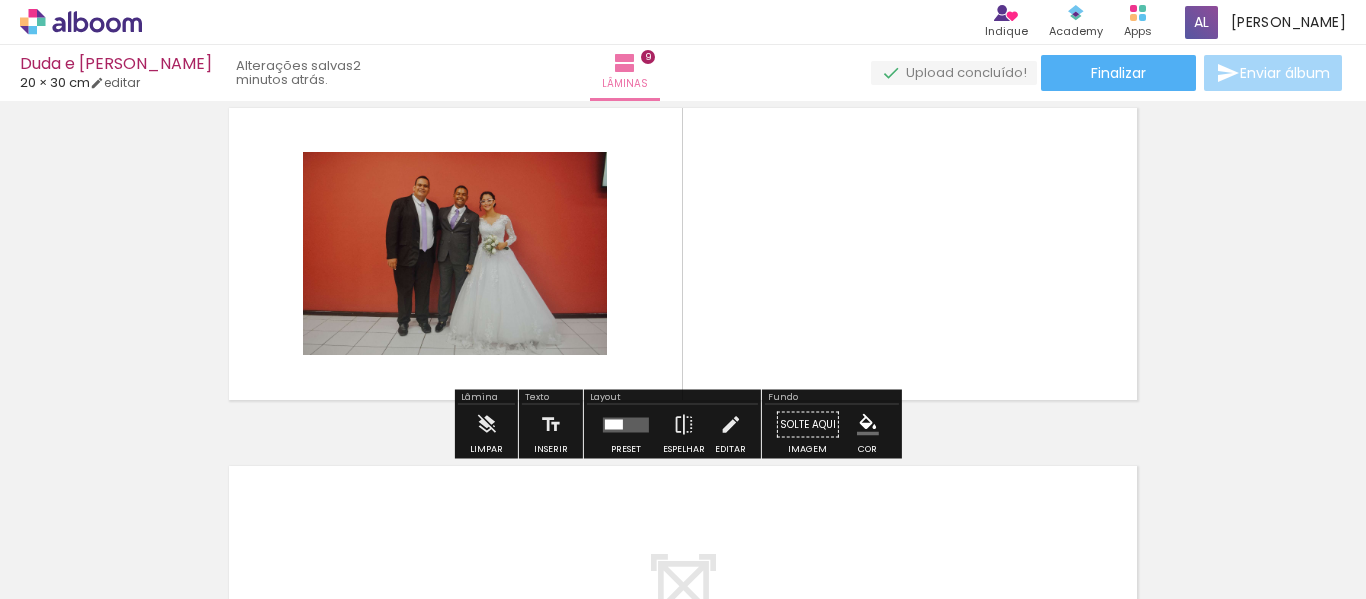 scroll, scrollTop: 2932, scrollLeft: 0, axis: vertical 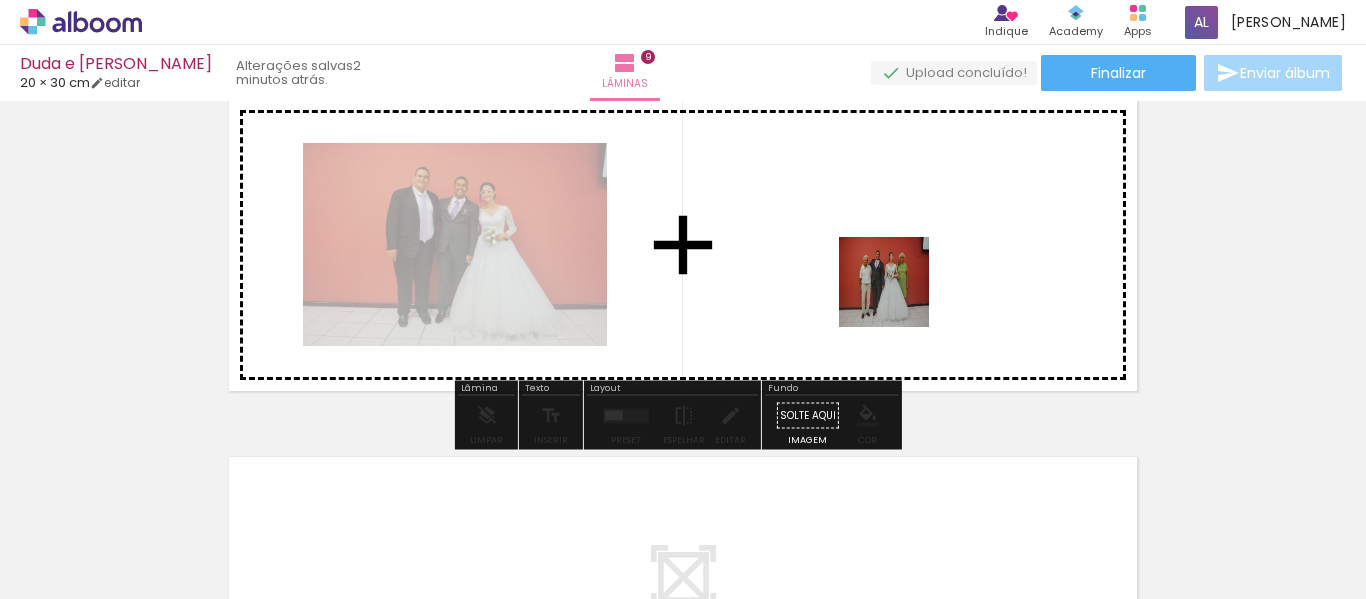 drag, startPoint x: 895, startPoint y: 367, endPoint x: 1012, endPoint y: 568, distance: 232.57257 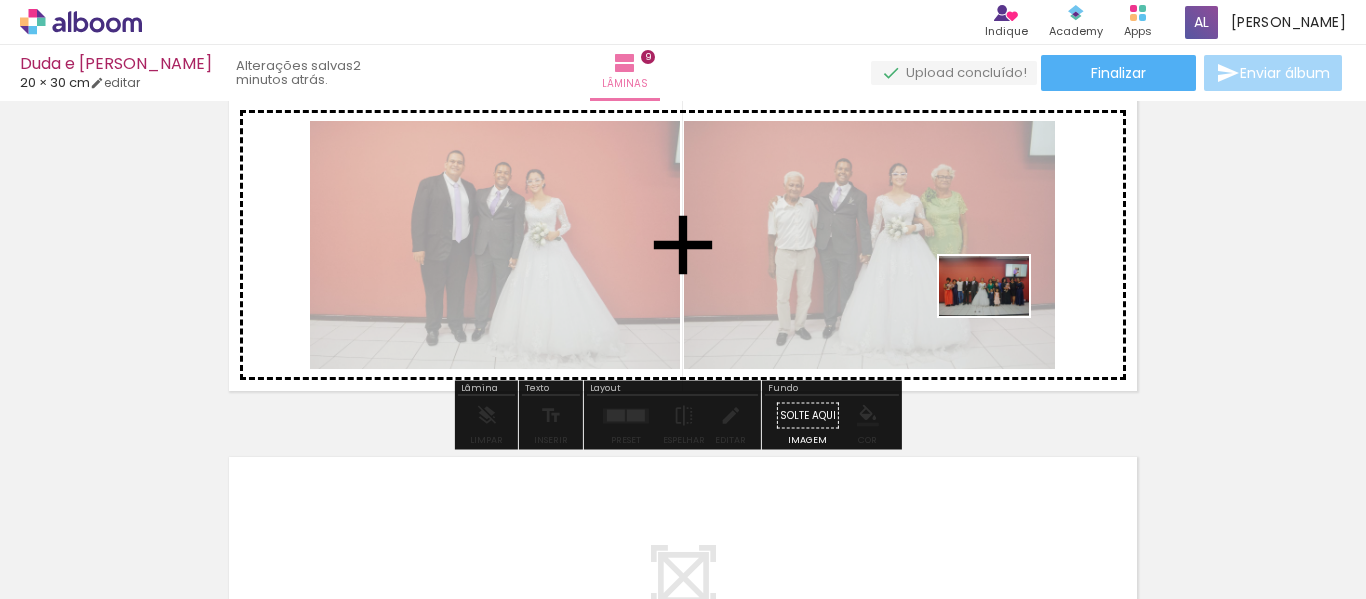 drag, startPoint x: 999, startPoint y: 531, endPoint x: 999, endPoint y: 316, distance: 215 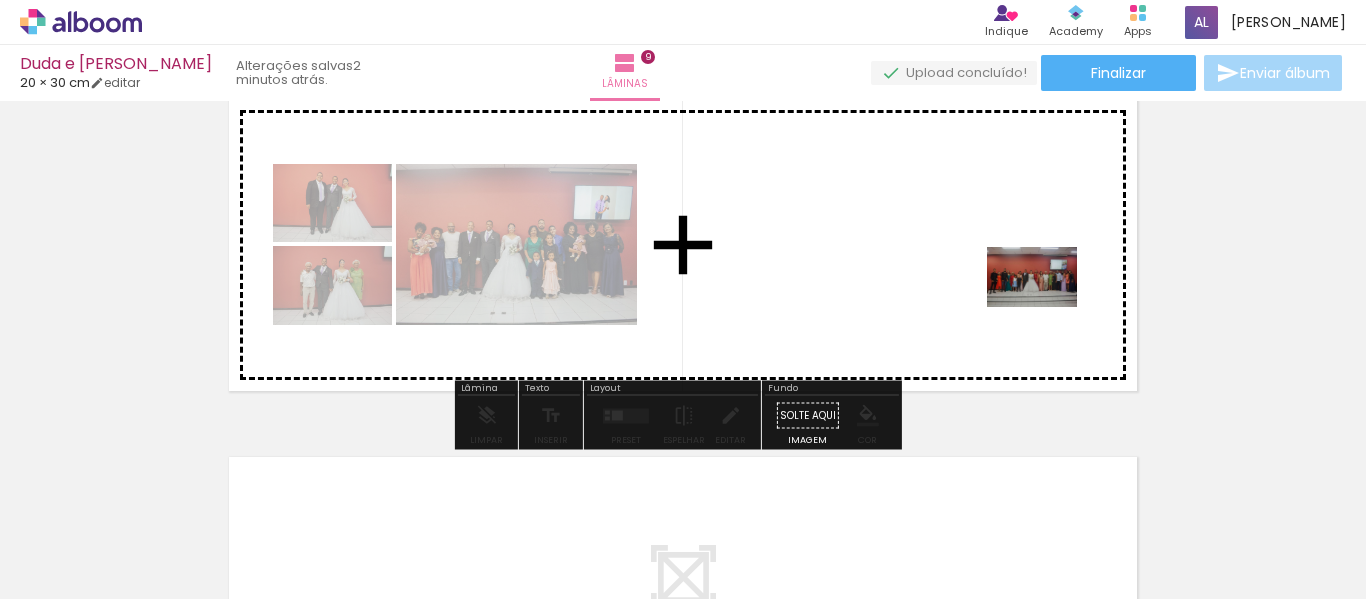 drag, startPoint x: 1111, startPoint y: 517, endPoint x: 869, endPoint y: 560, distance: 245.79056 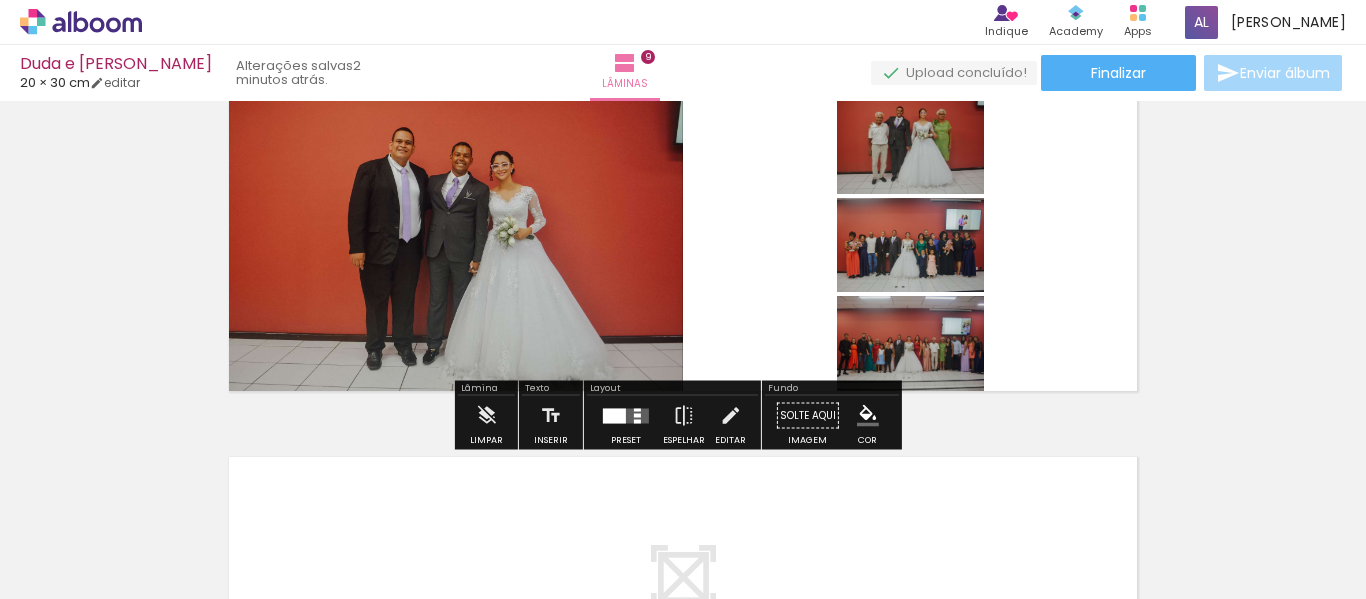 scroll, scrollTop: 0, scrollLeft: 3931, axis: horizontal 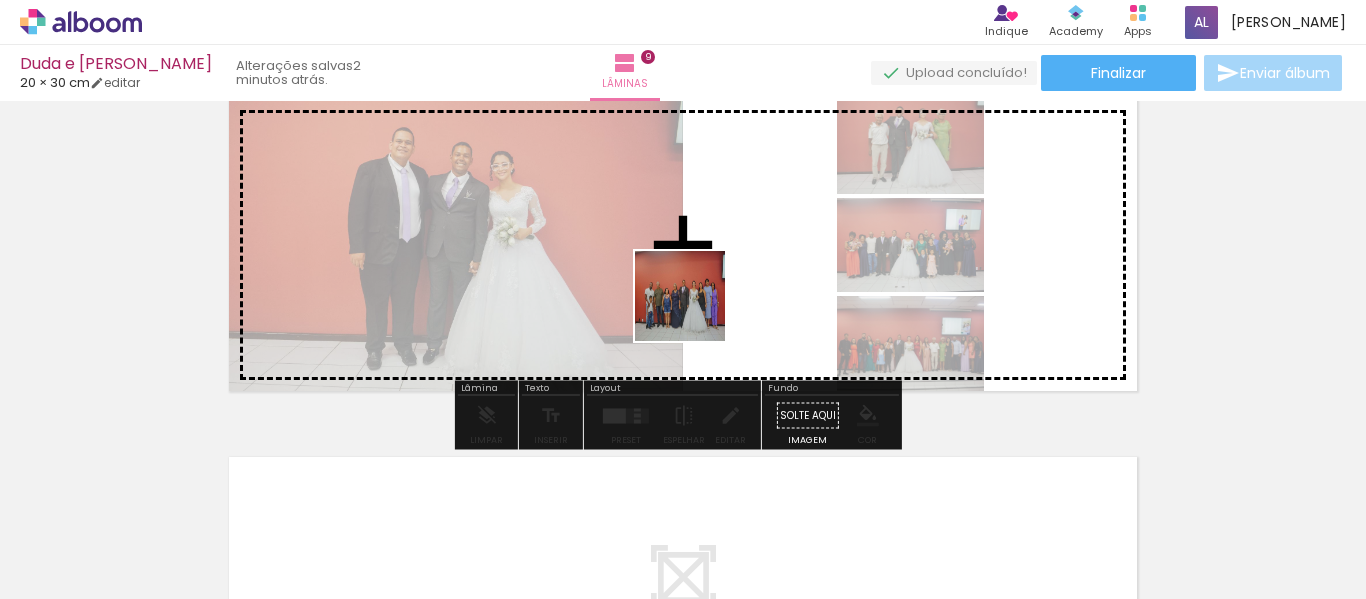 drag, startPoint x: 538, startPoint y: 540, endPoint x: 707, endPoint y: 287, distance: 304.25317 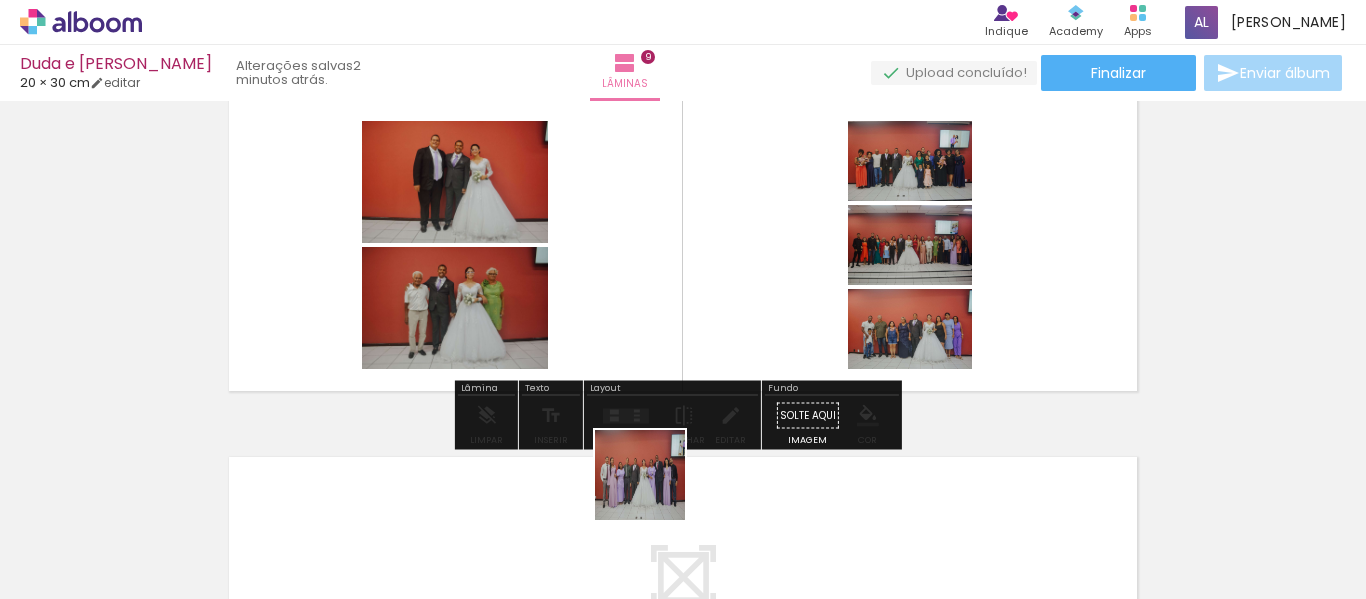 drag, startPoint x: 649, startPoint y: 535, endPoint x: 703, endPoint y: 200, distance: 339.32434 